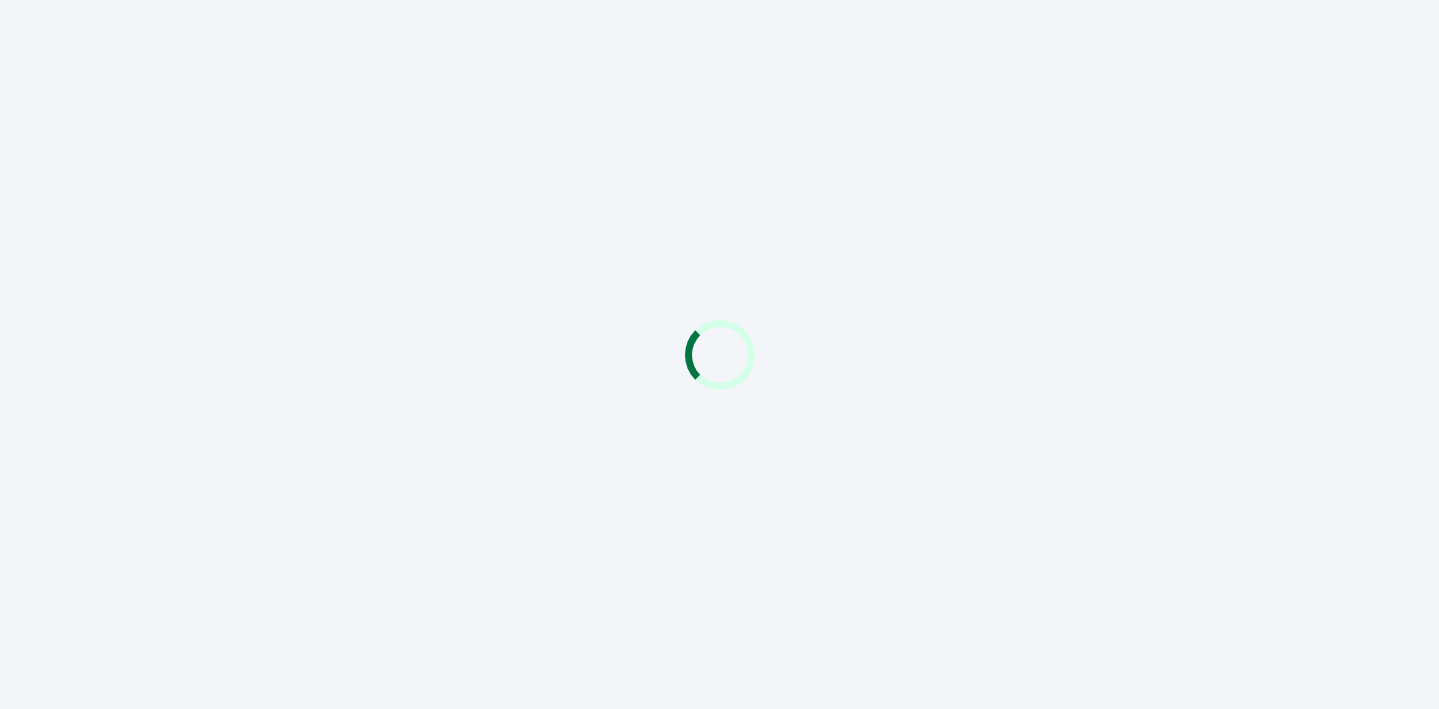 scroll, scrollTop: 0, scrollLeft: 0, axis: both 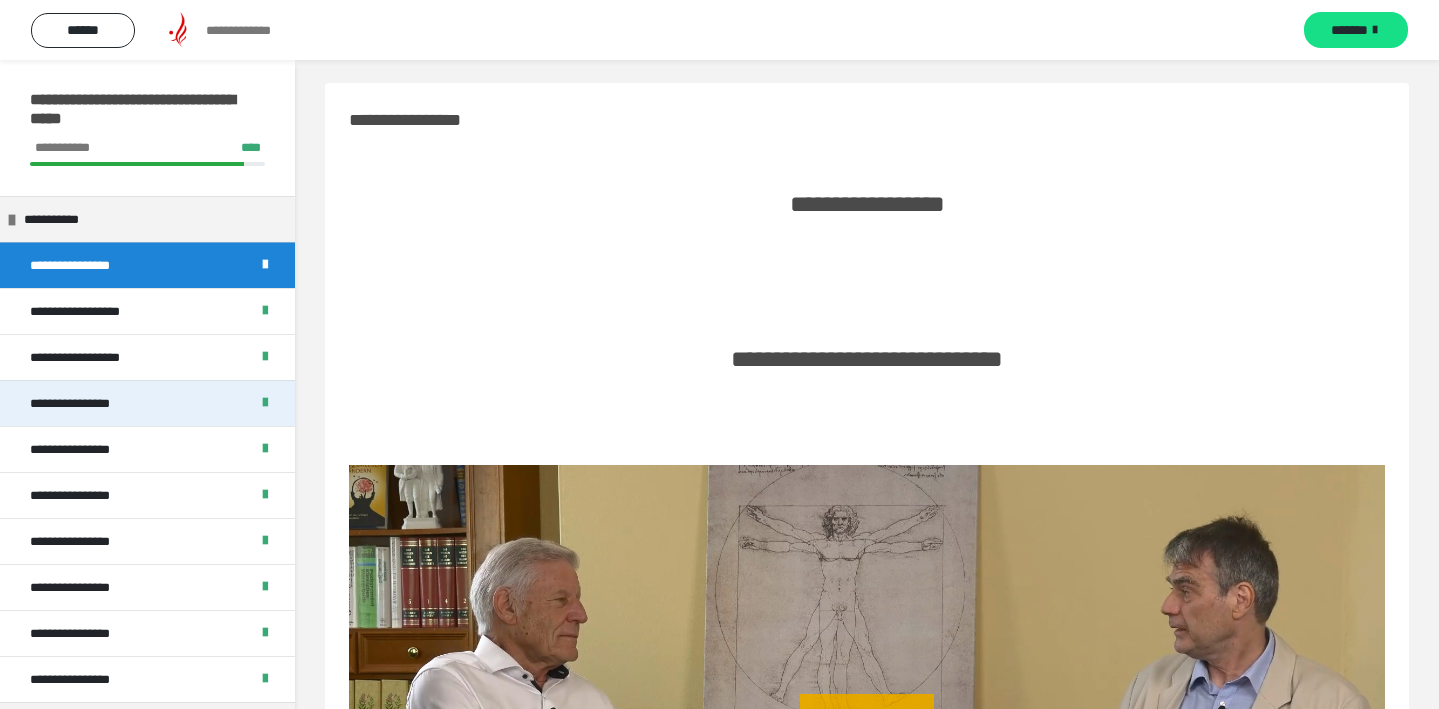 click at bounding box center [265, 403] 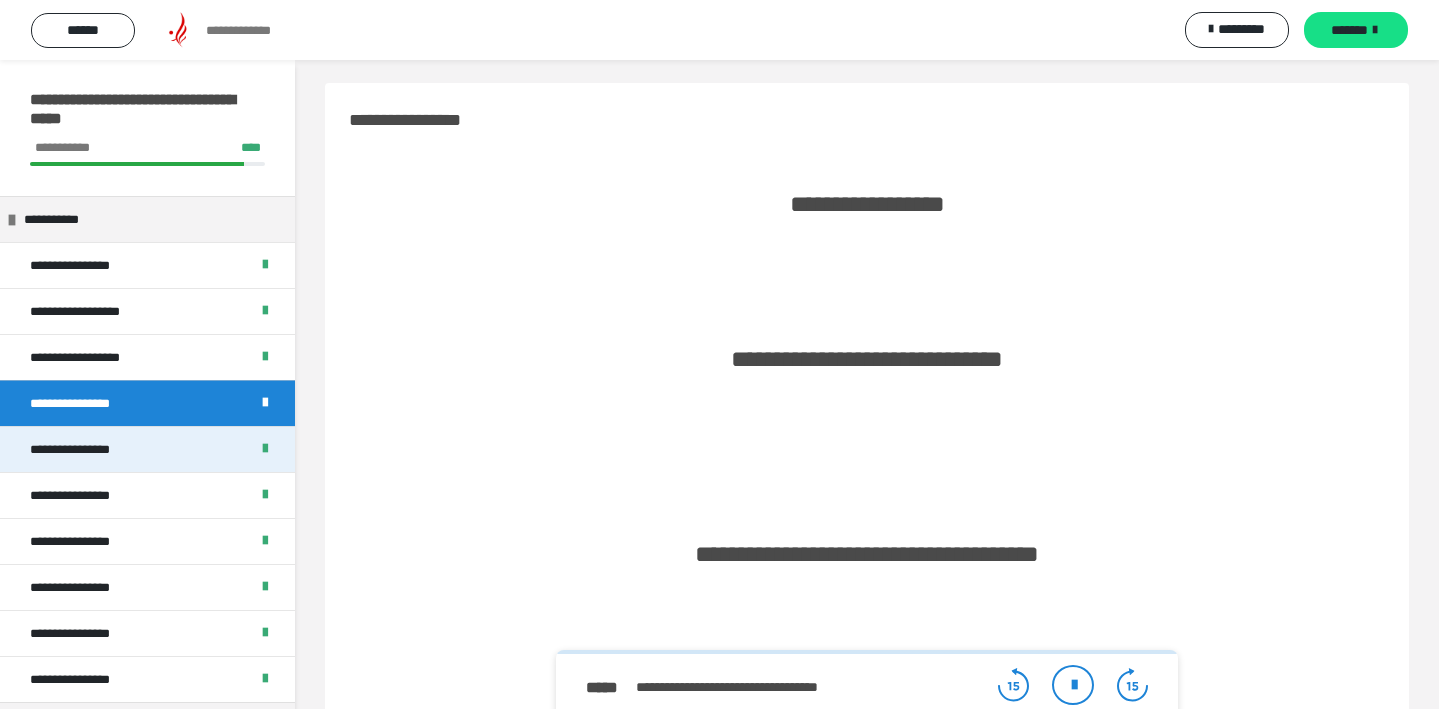 click at bounding box center (265, 449) 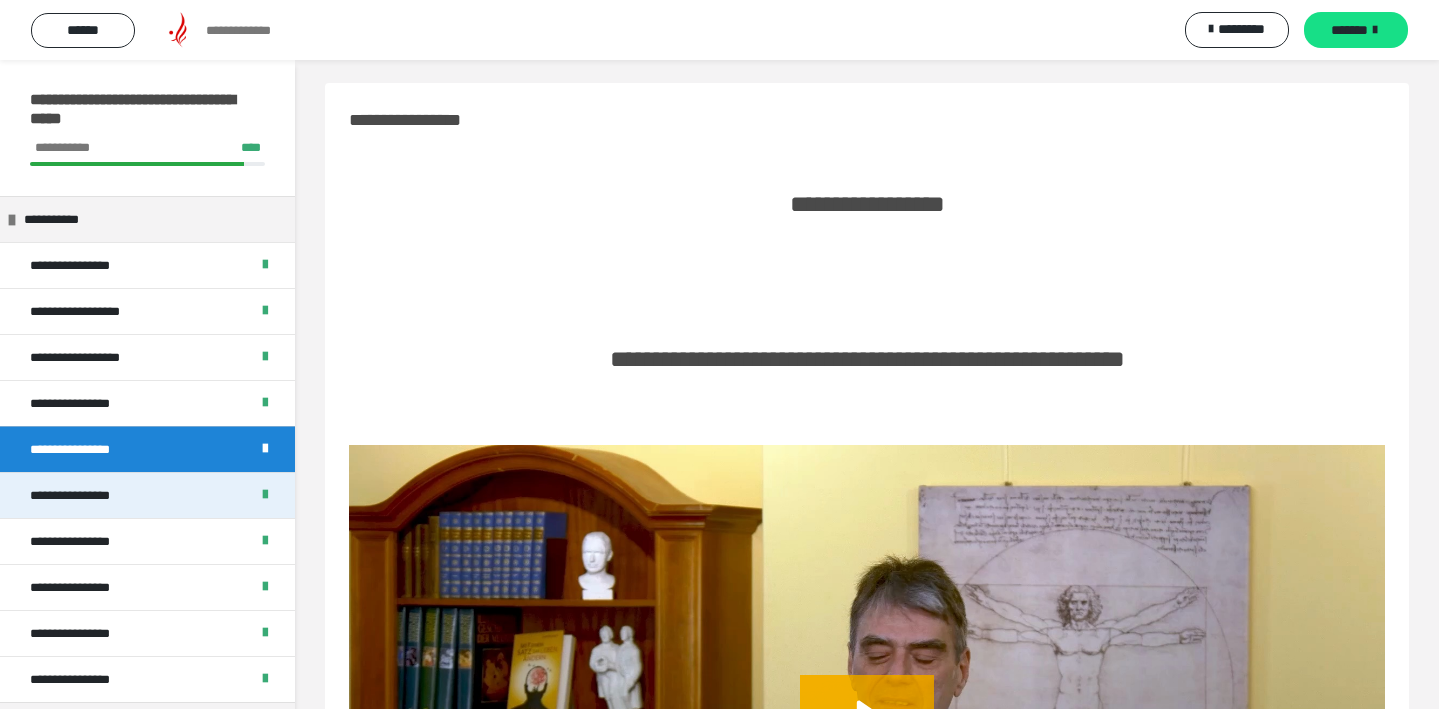 click at bounding box center [265, 495] 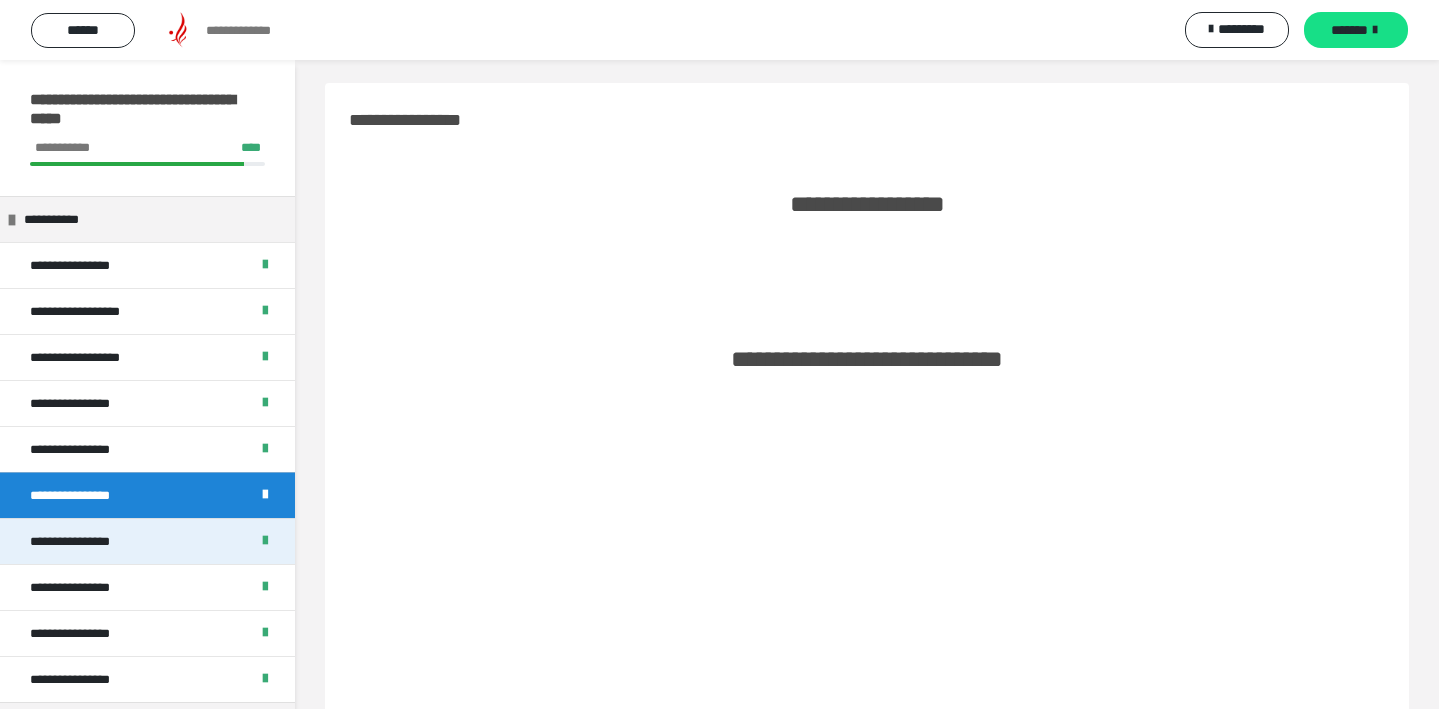 click at bounding box center [265, 541] 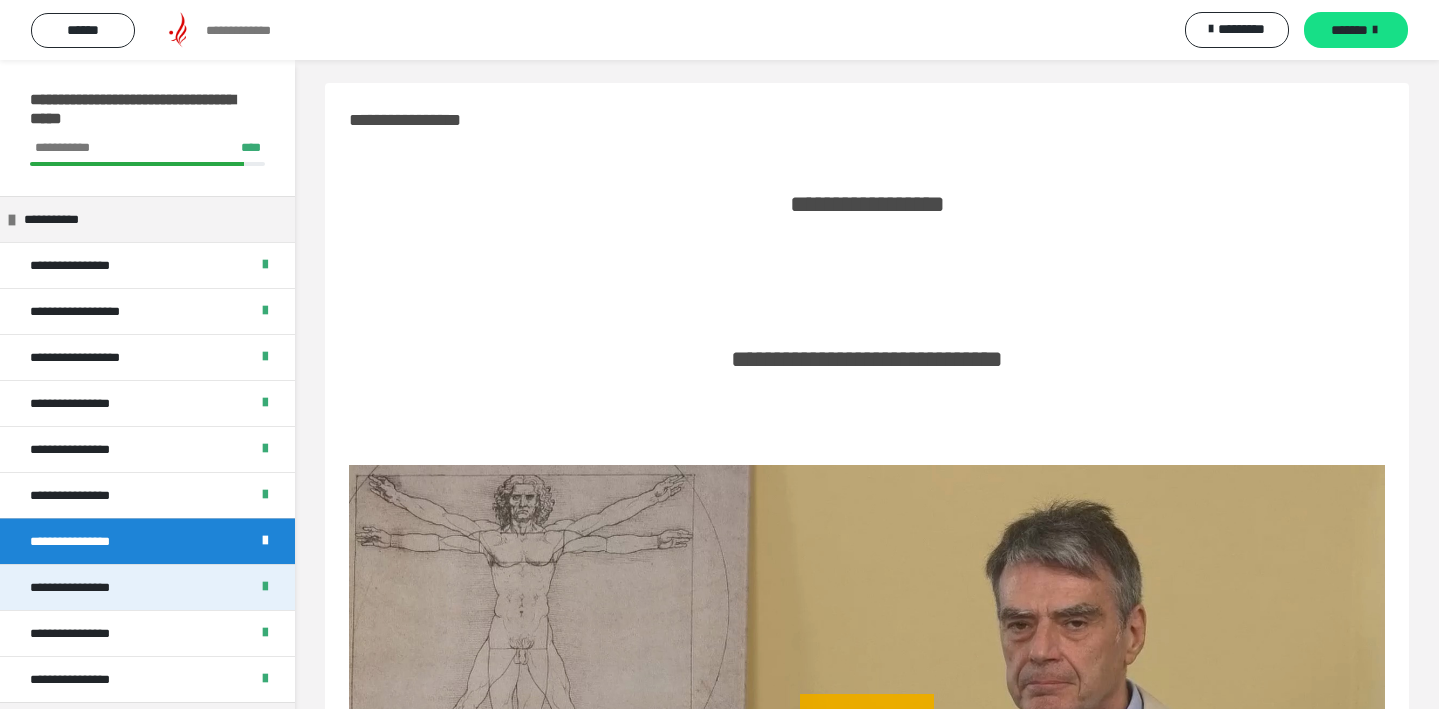 click at bounding box center [265, 587] 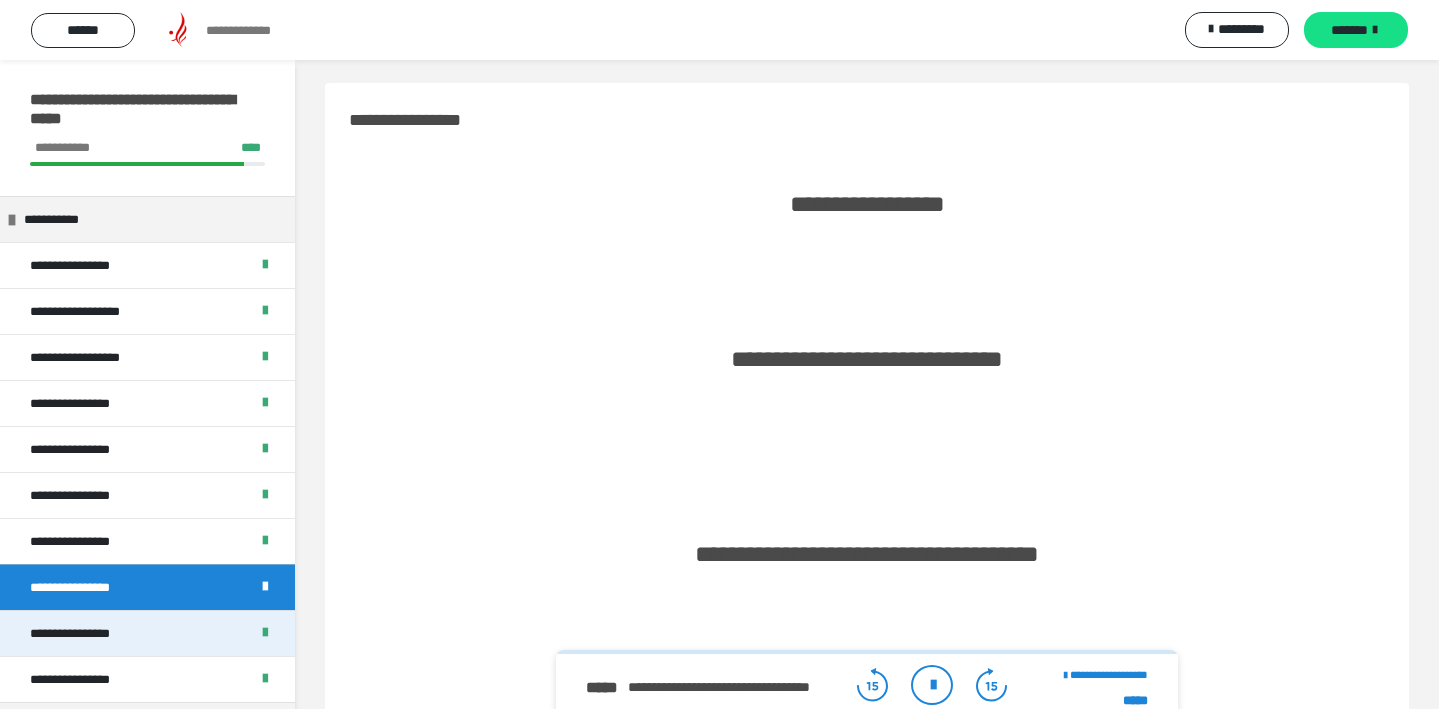 click at bounding box center [265, 633] 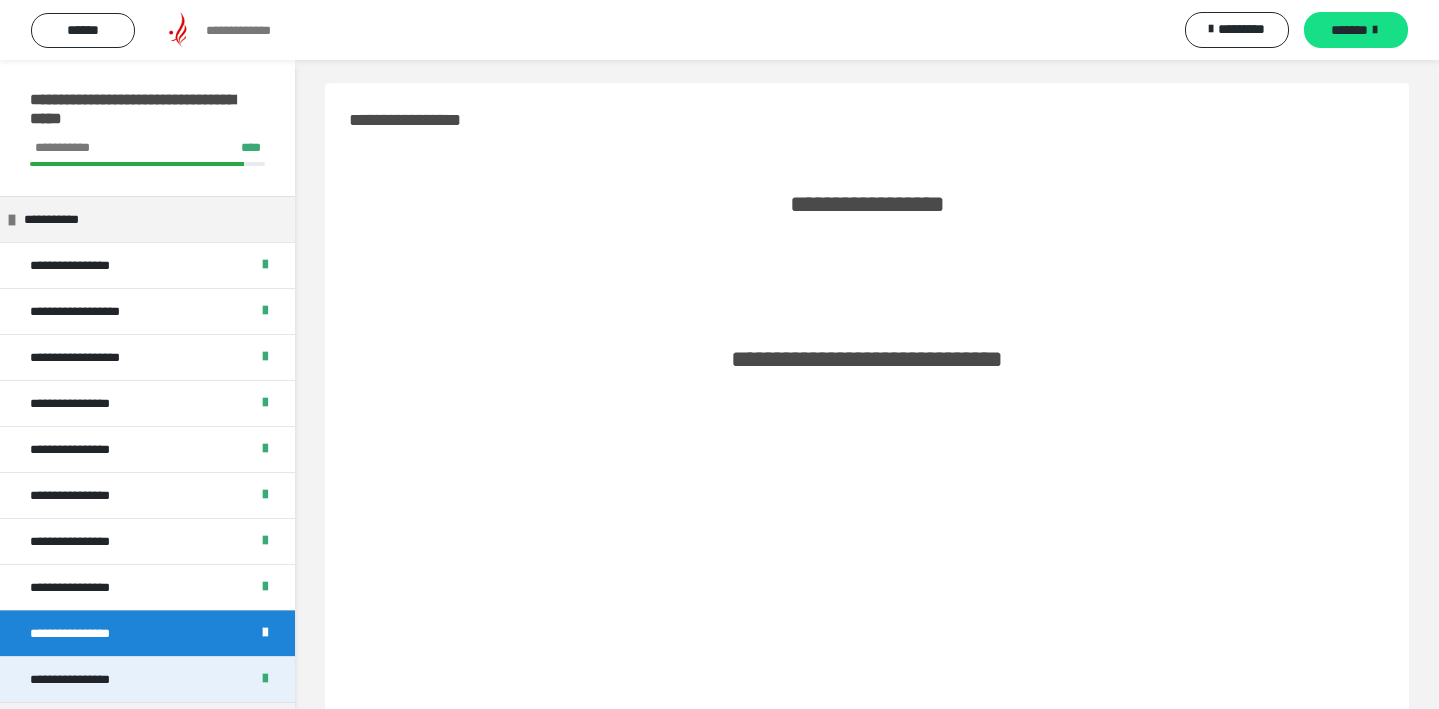 click at bounding box center [265, 679] 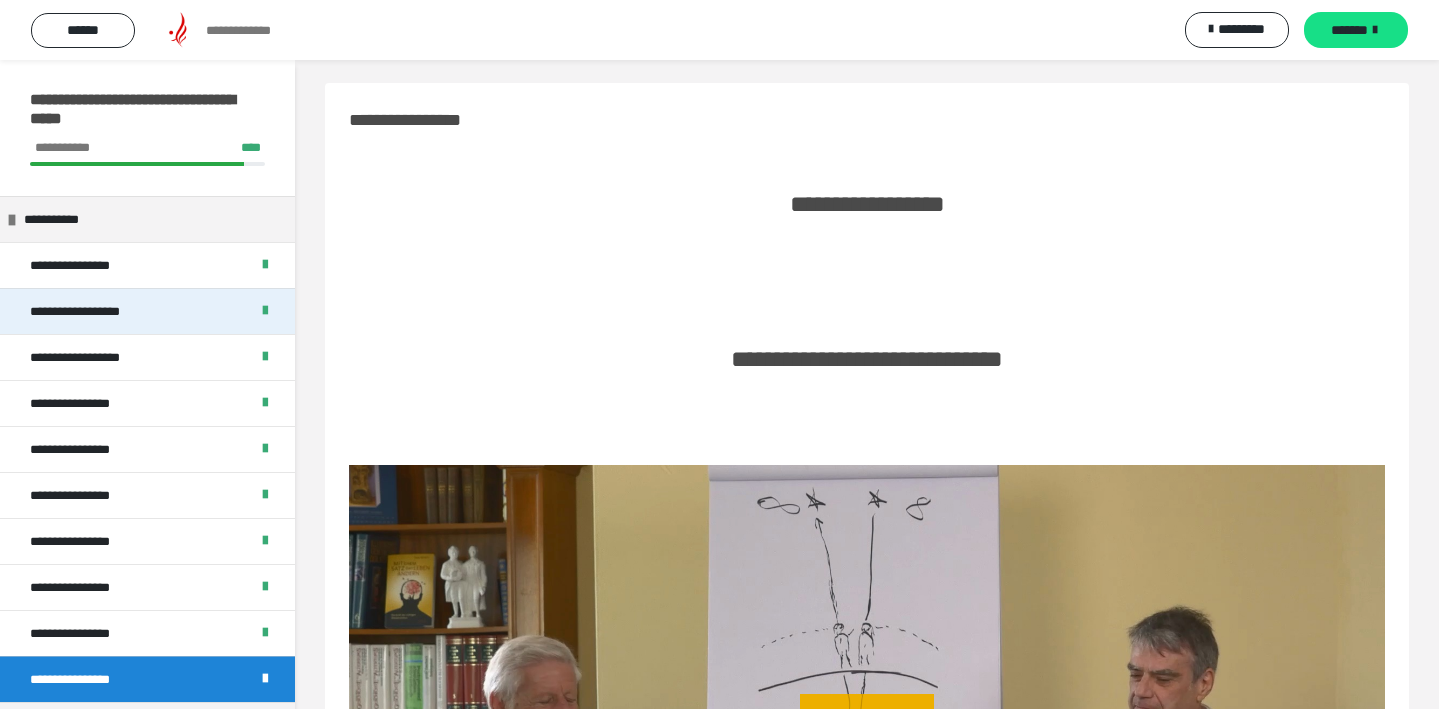 click on "**********" at bounding box center (147, 311) 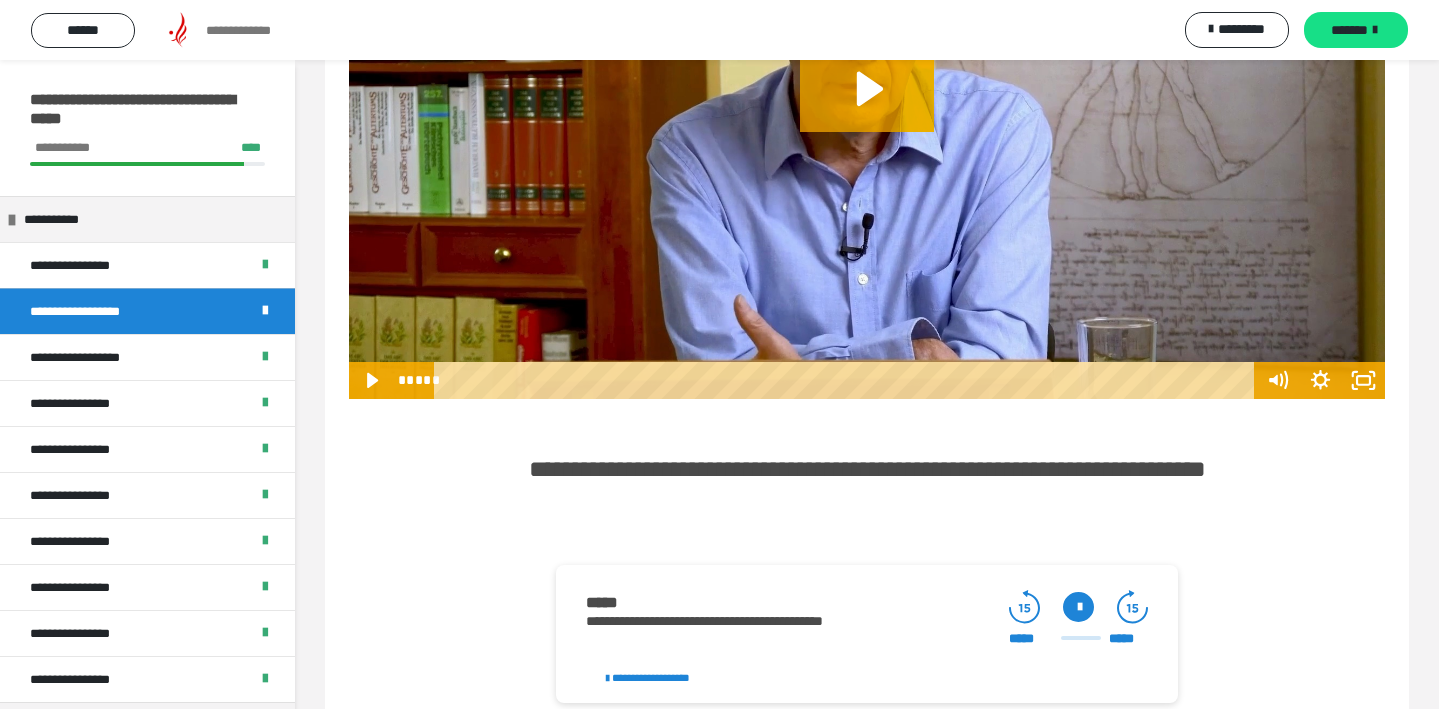 scroll, scrollTop: 694, scrollLeft: 0, axis: vertical 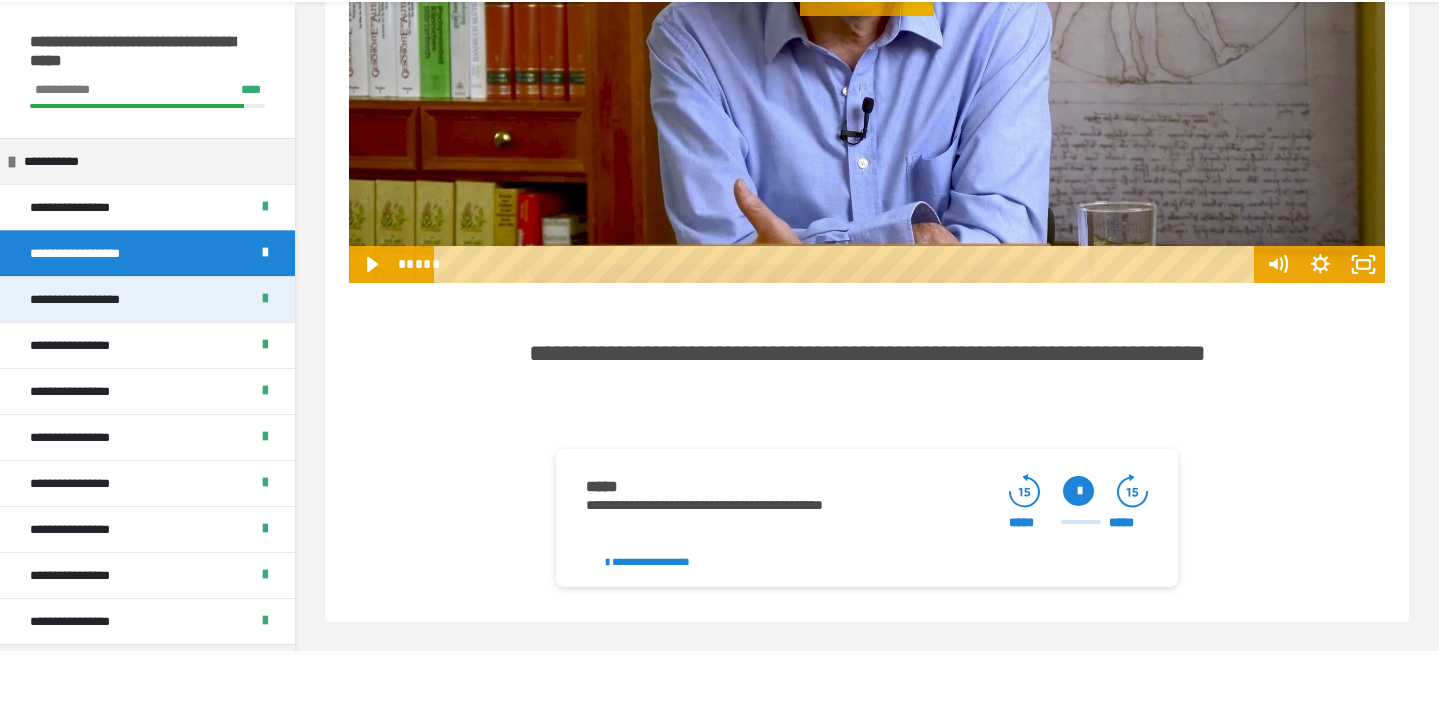 click at bounding box center (265, 357) 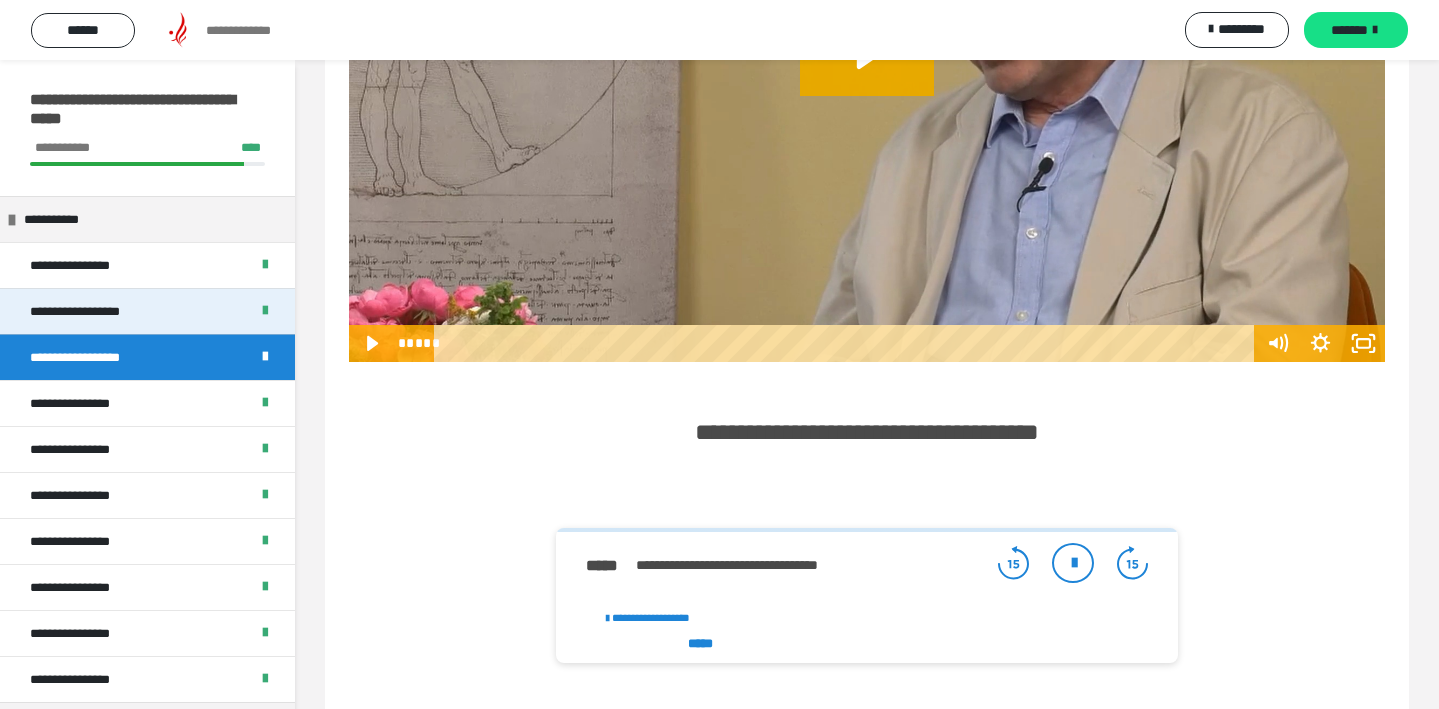 click on "**********" at bounding box center [90, 311] 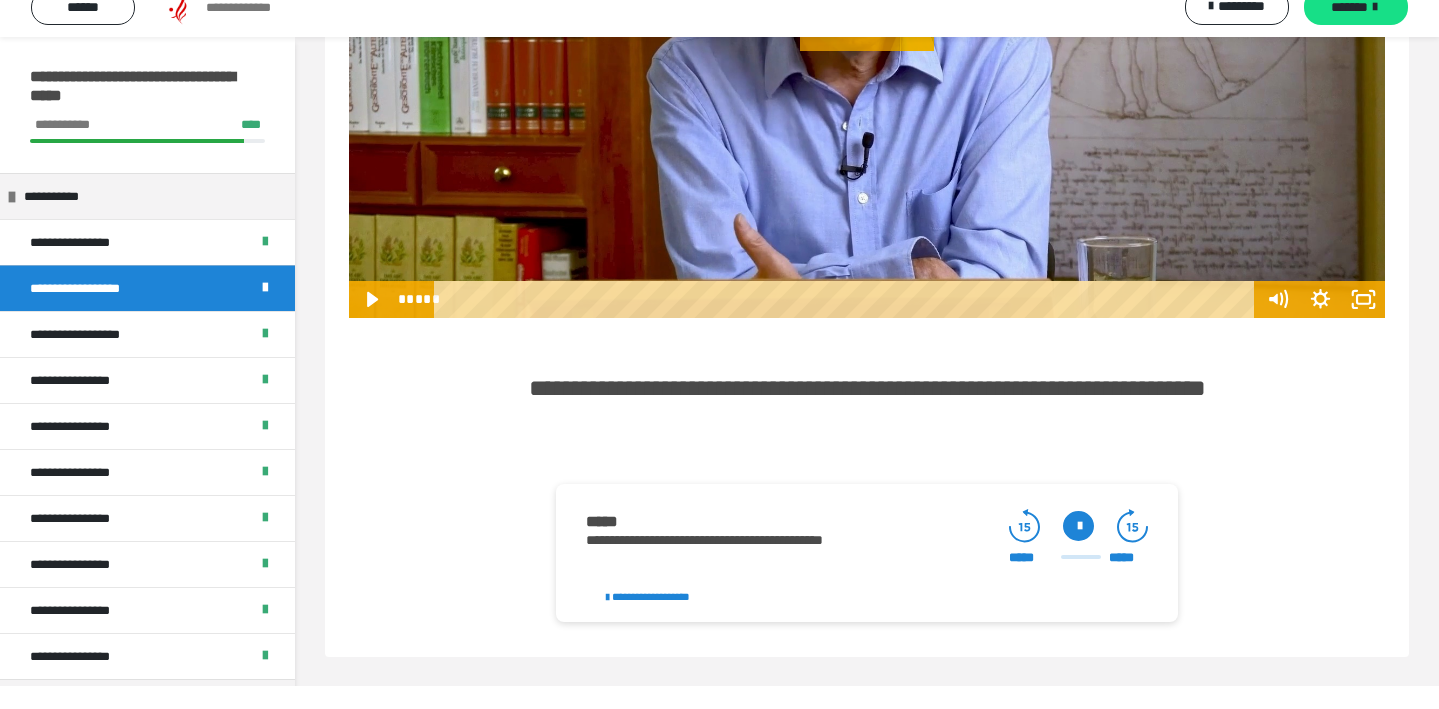 scroll, scrollTop: 683, scrollLeft: 0, axis: vertical 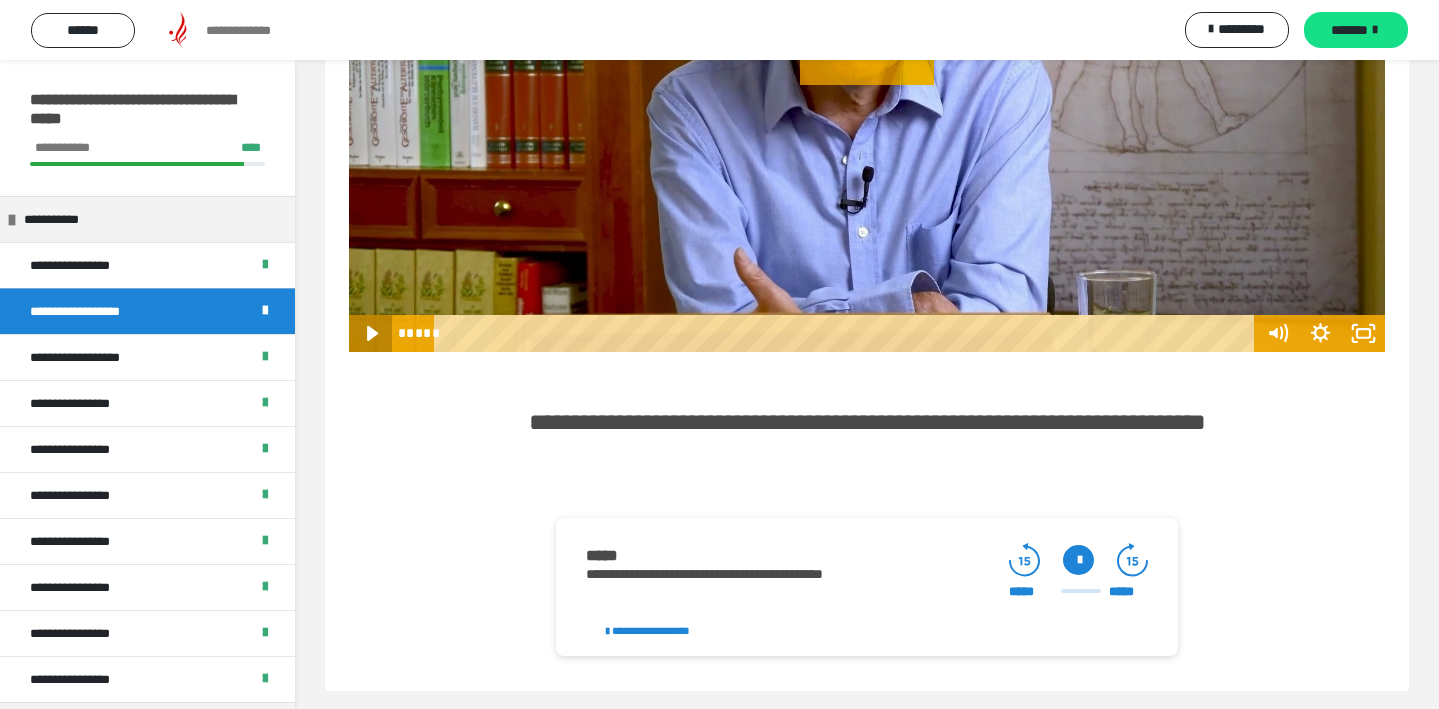 click 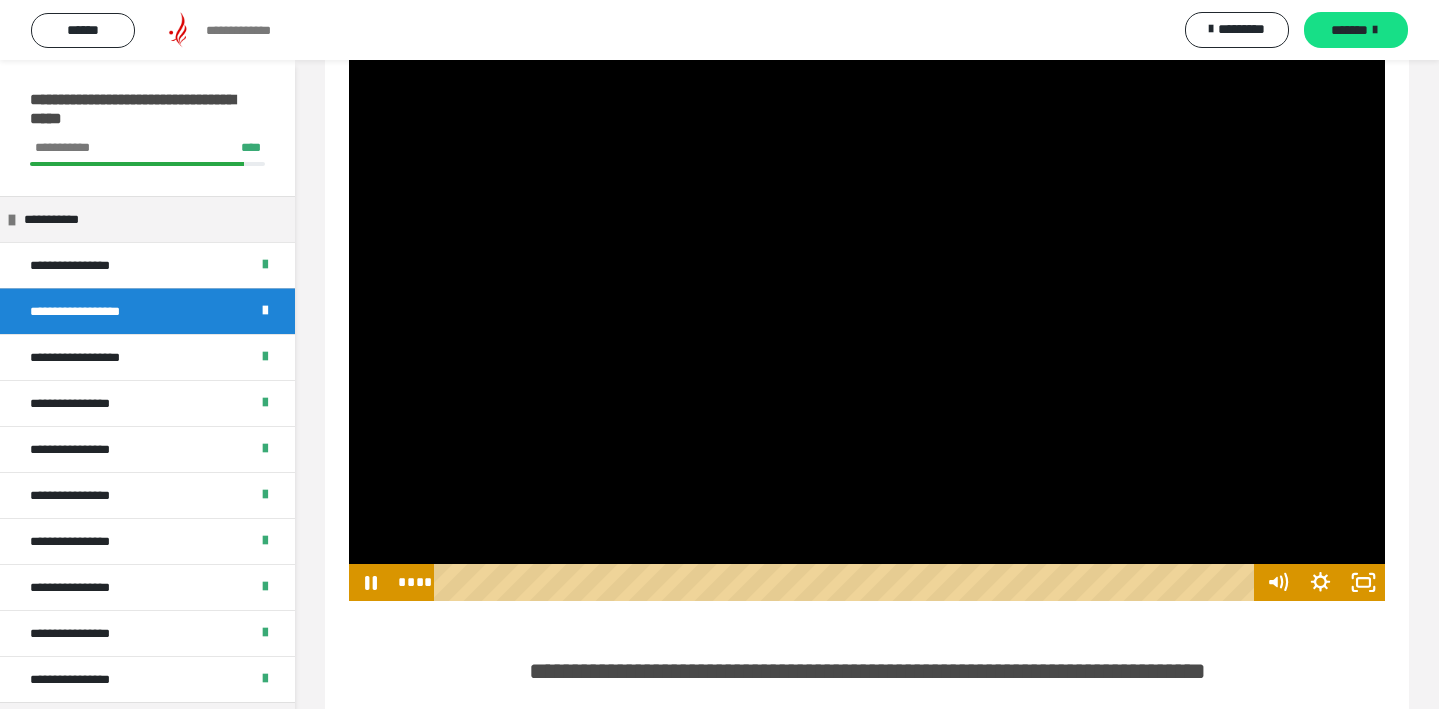 scroll, scrollTop: 426, scrollLeft: 0, axis: vertical 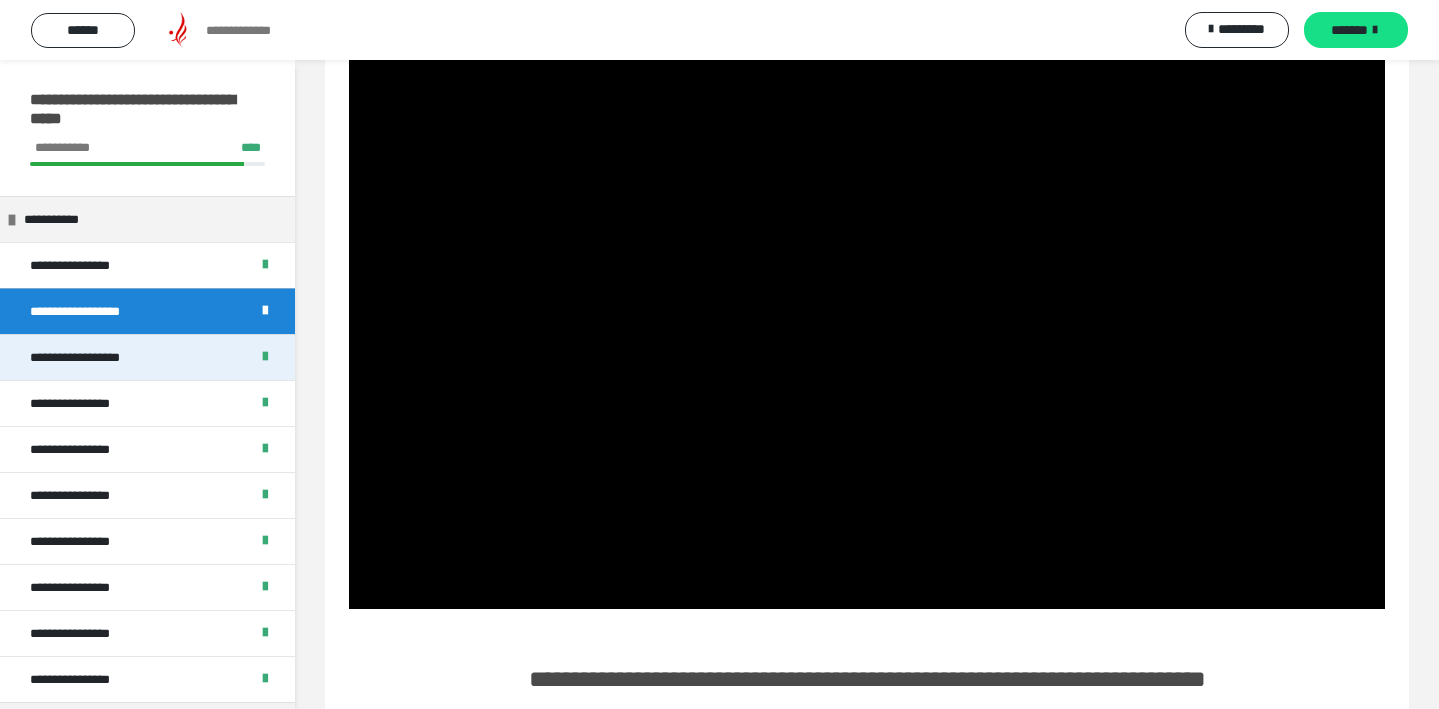click on "**********" at bounding box center [90, 357] 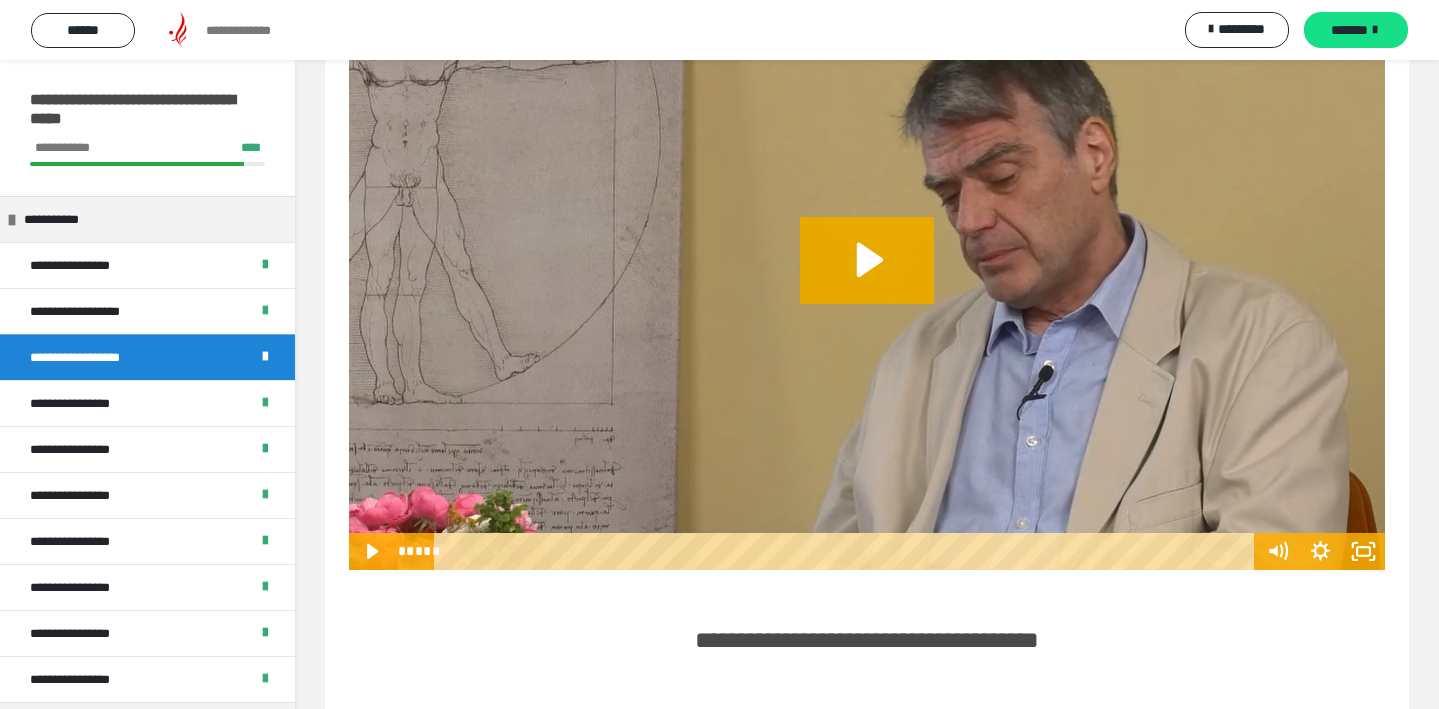 scroll, scrollTop: 491, scrollLeft: 0, axis: vertical 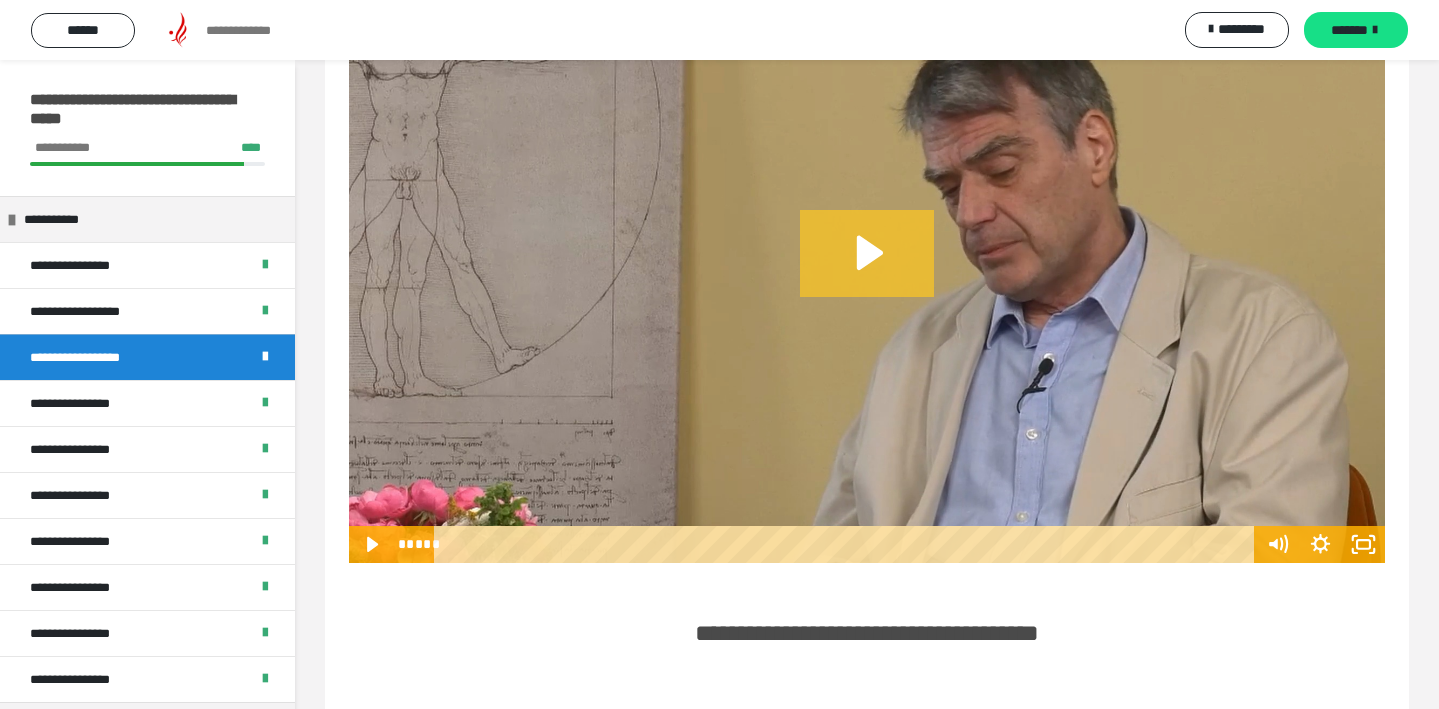 click 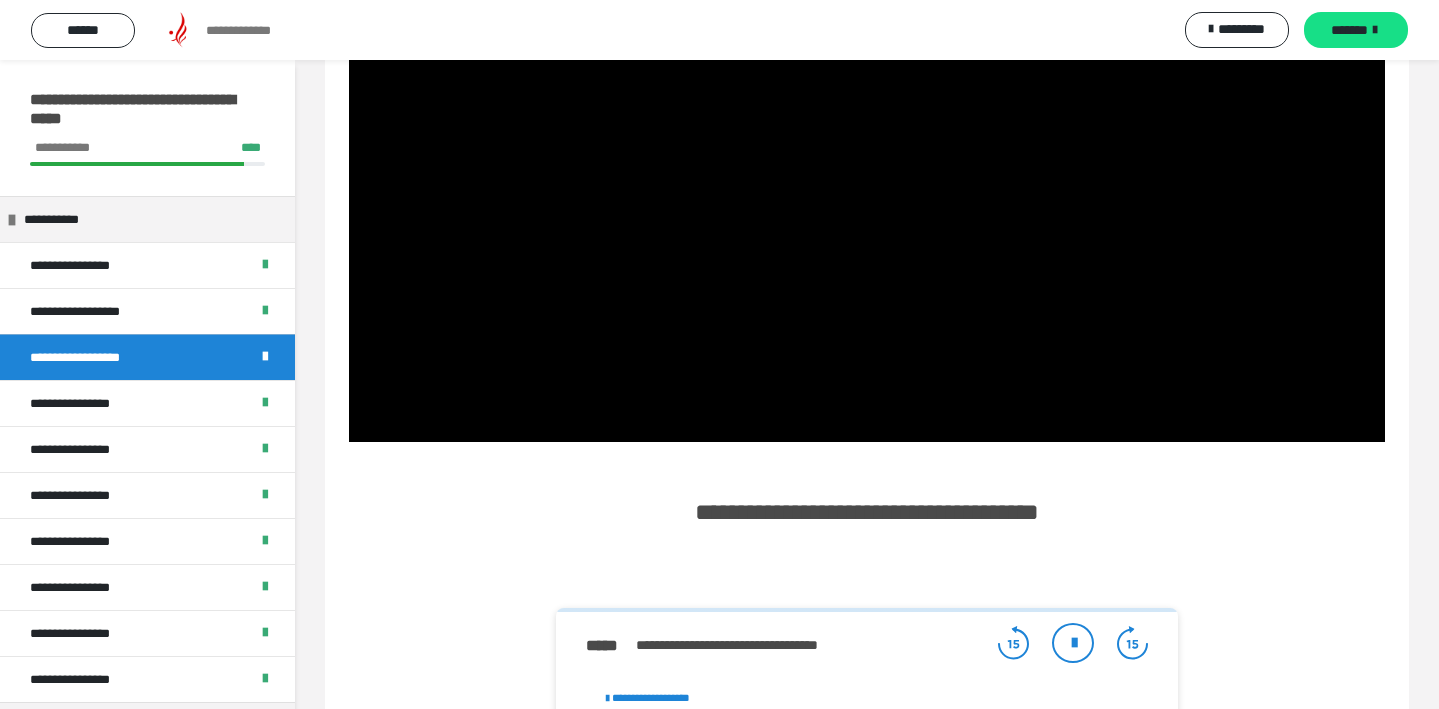 scroll, scrollTop: 611, scrollLeft: 0, axis: vertical 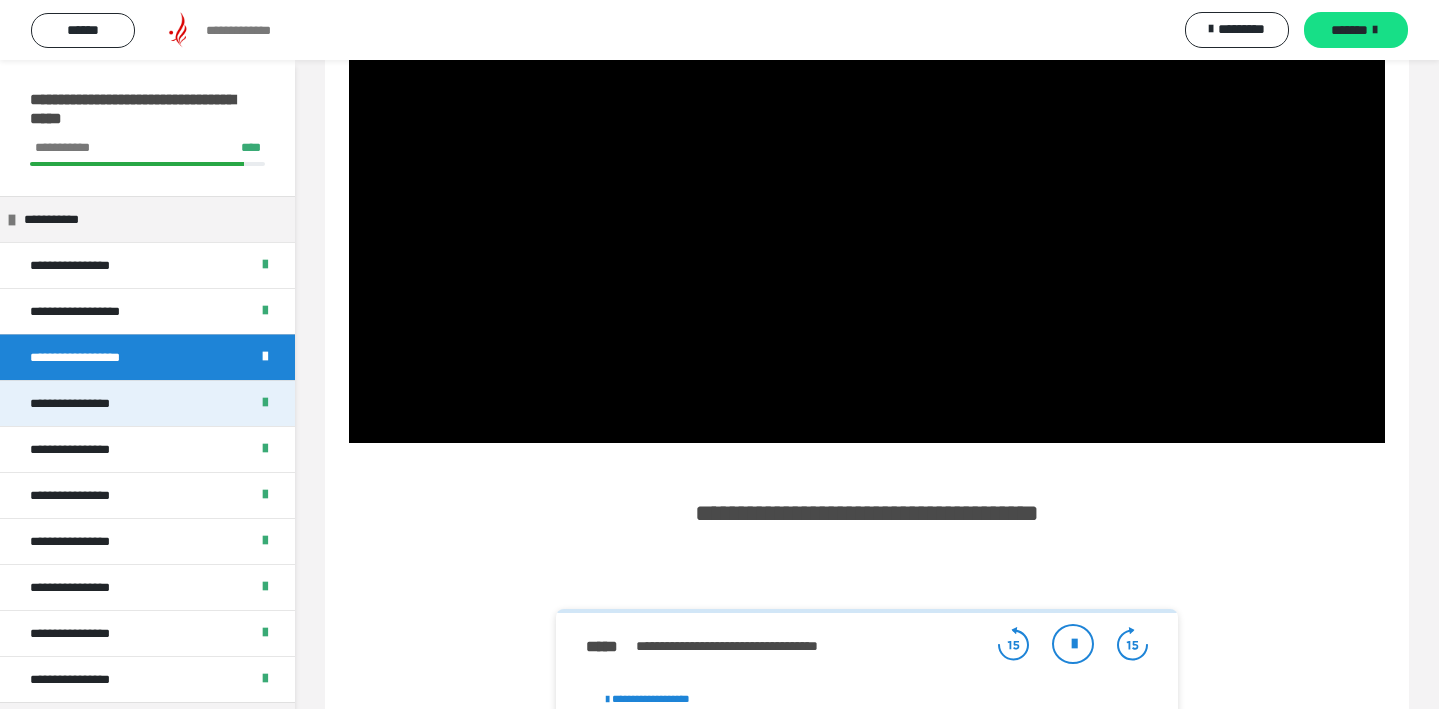 click at bounding box center [265, 403] 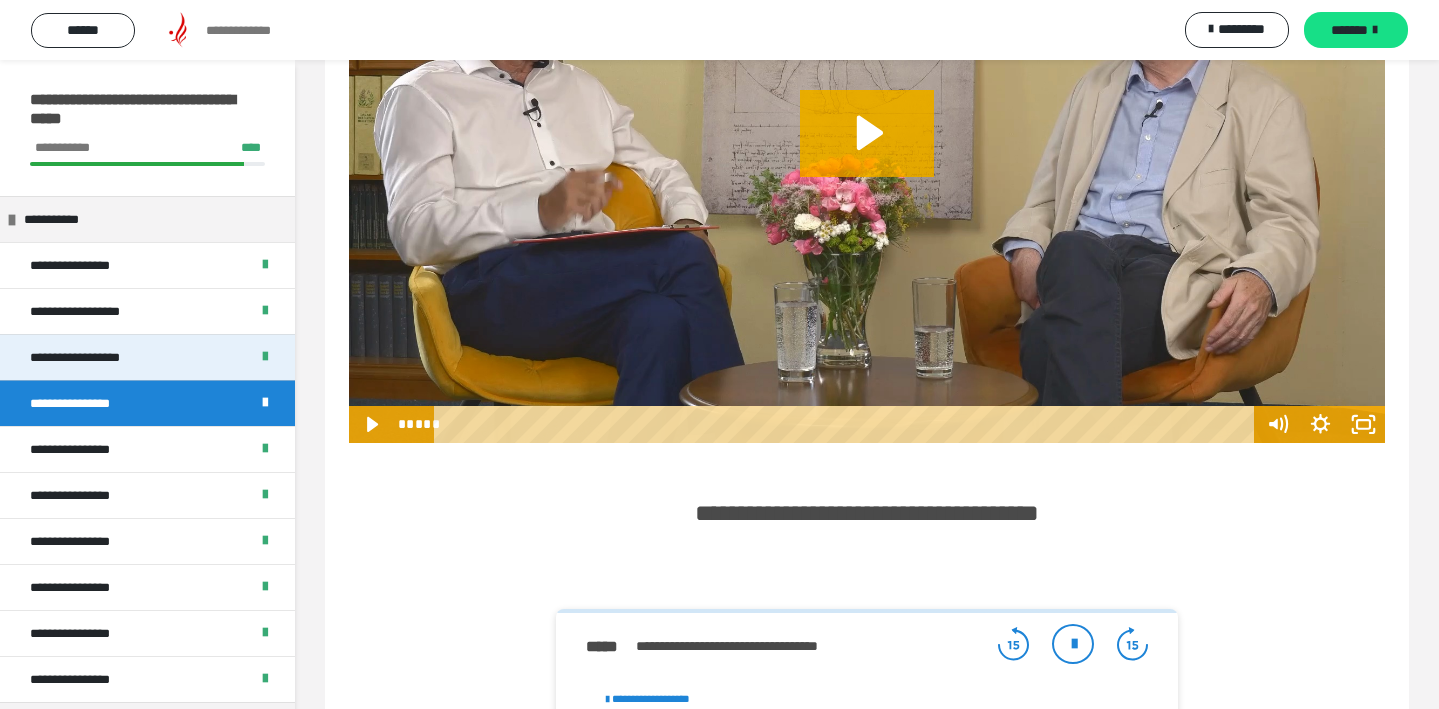 click at bounding box center (265, 357) 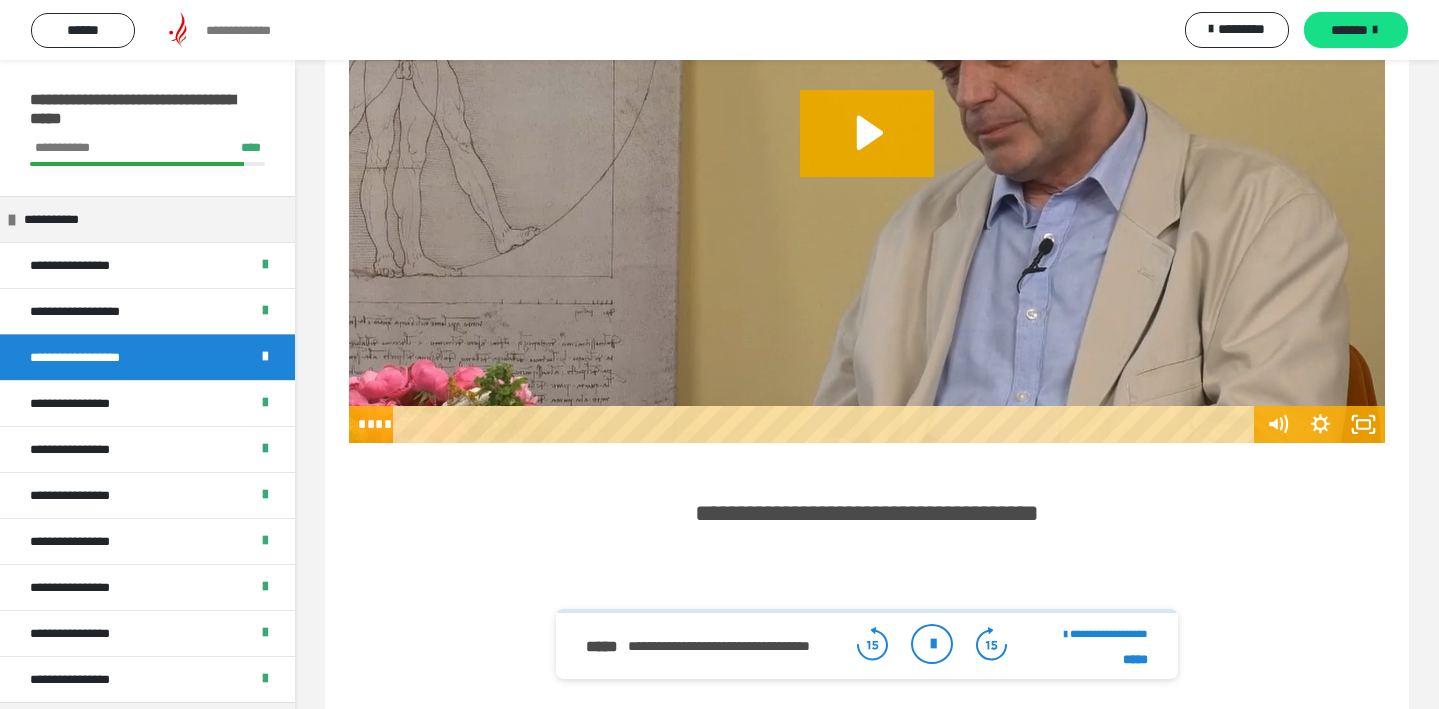 click at bounding box center [265, 357] 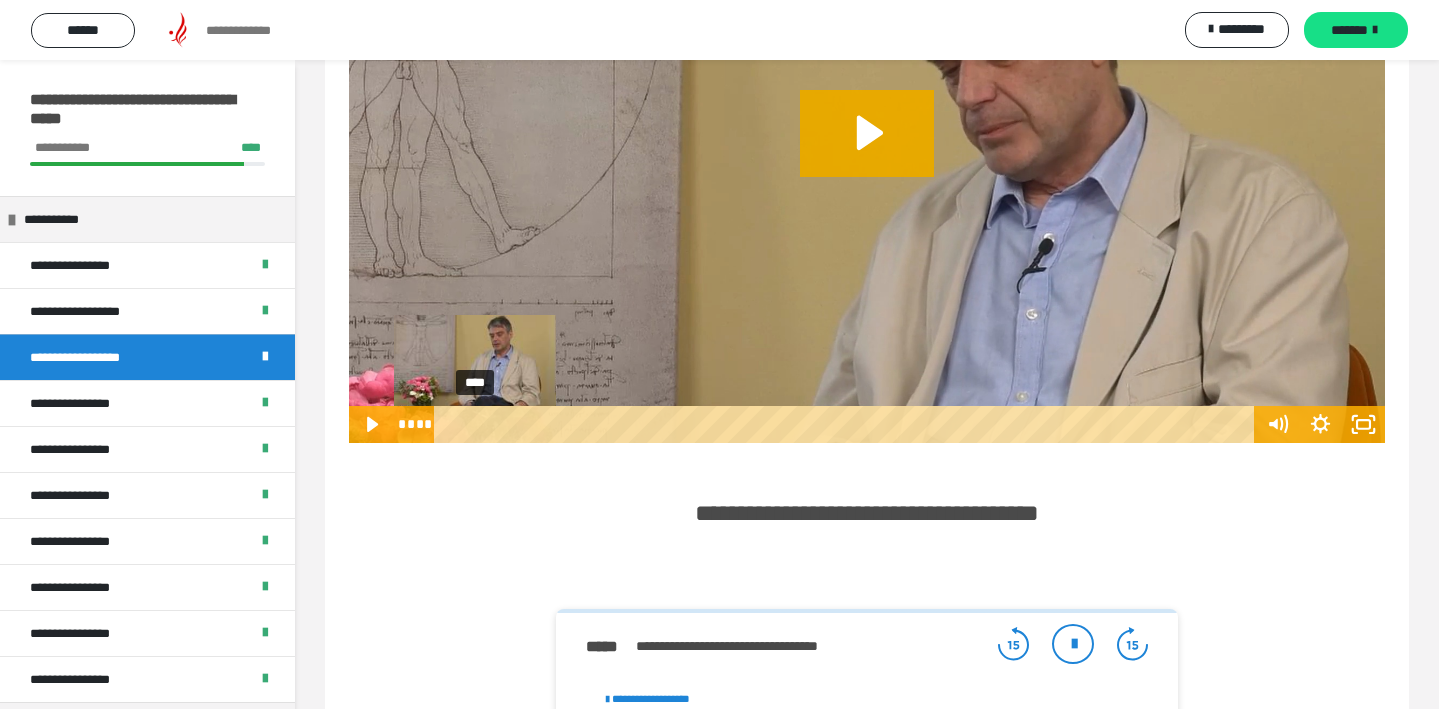 click on "****" at bounding box center (847, 424) 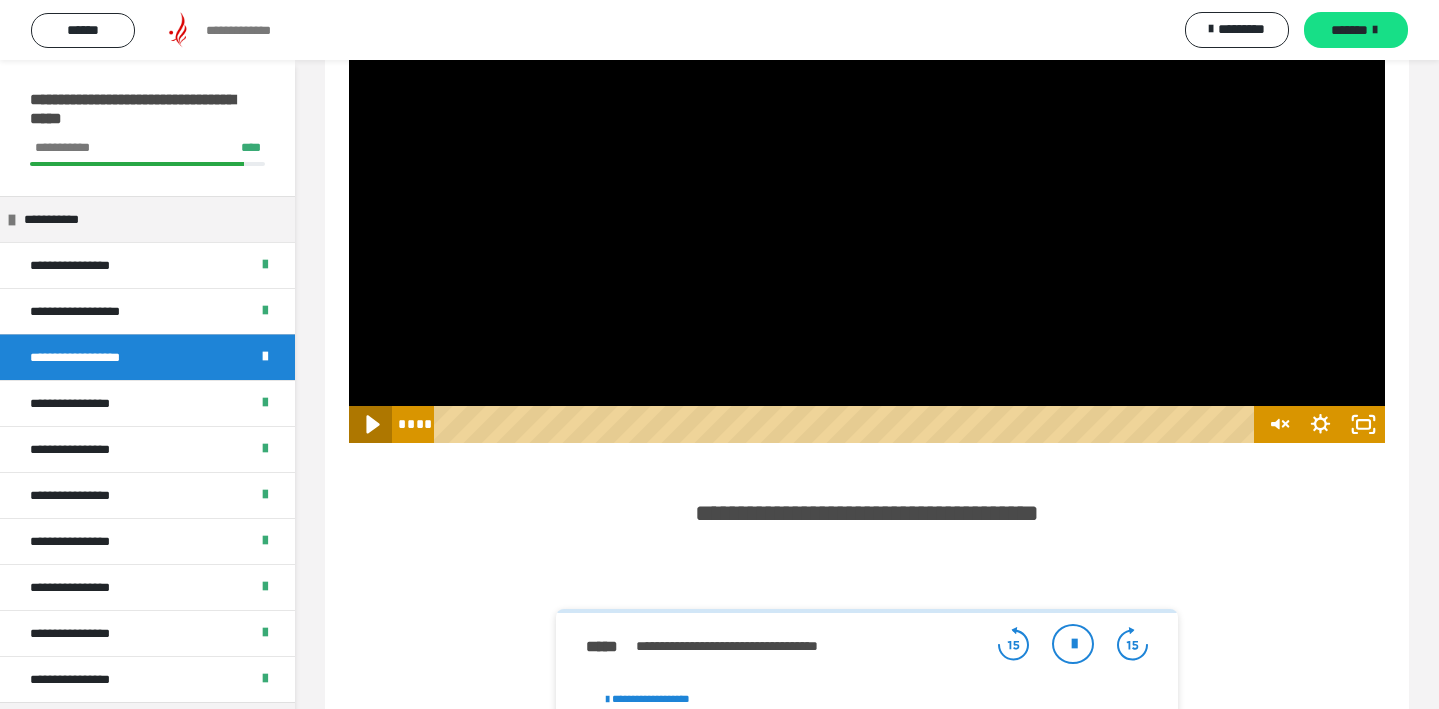 click 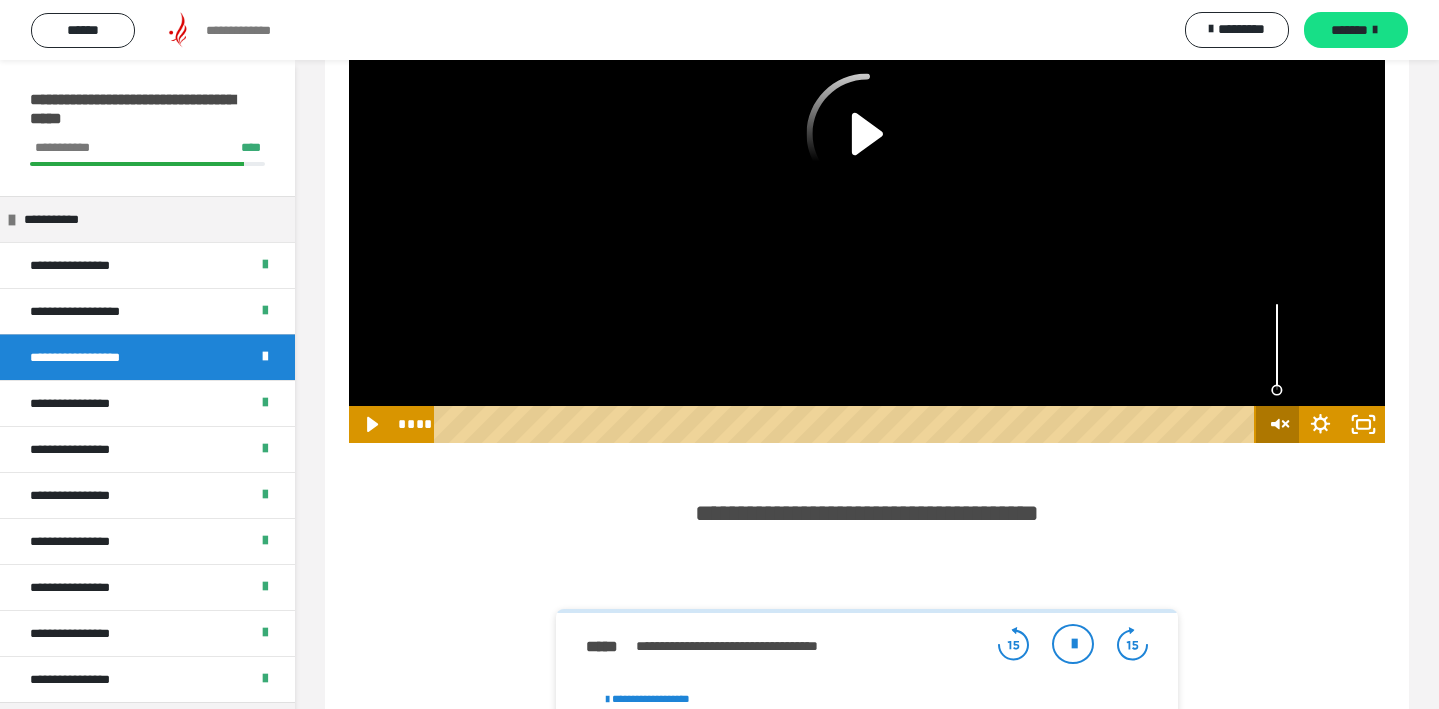 click 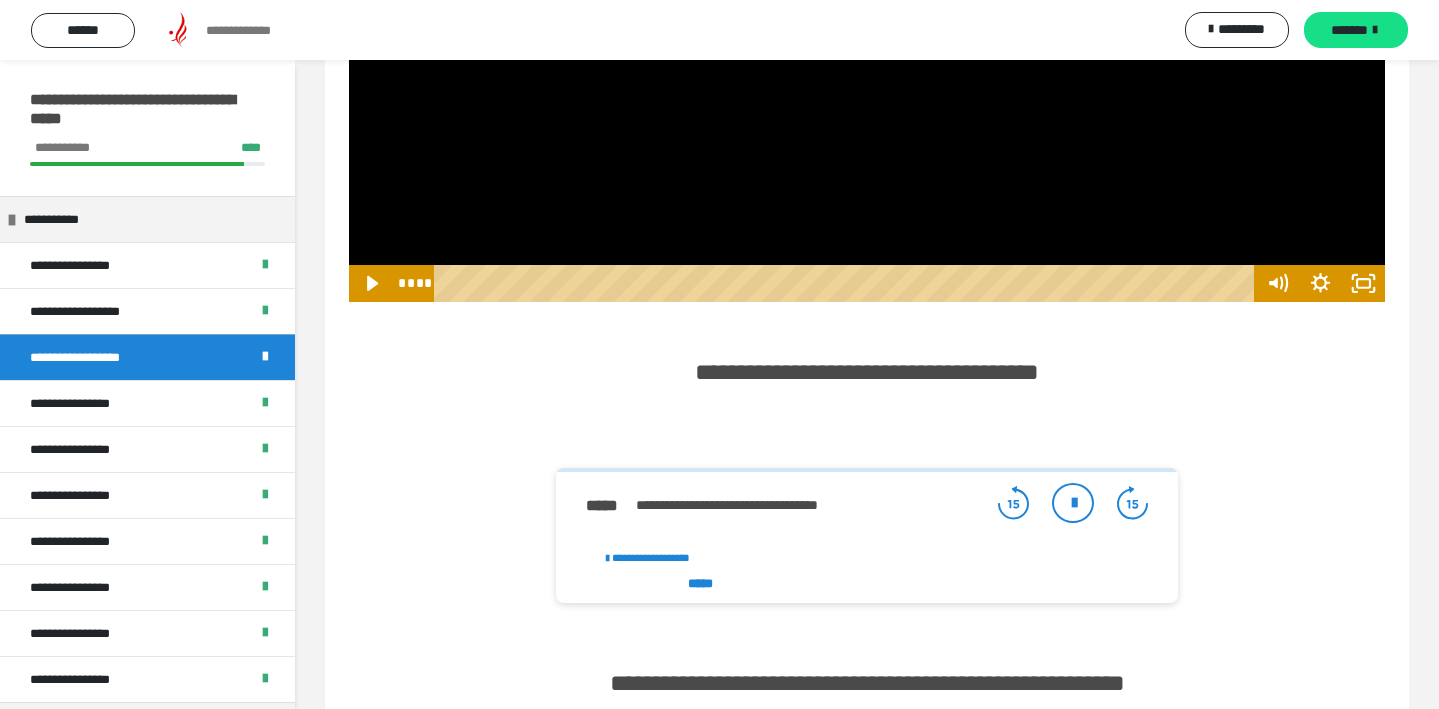 scroll, scrollTop: 745, scrollLeft: 0, axis: vertical 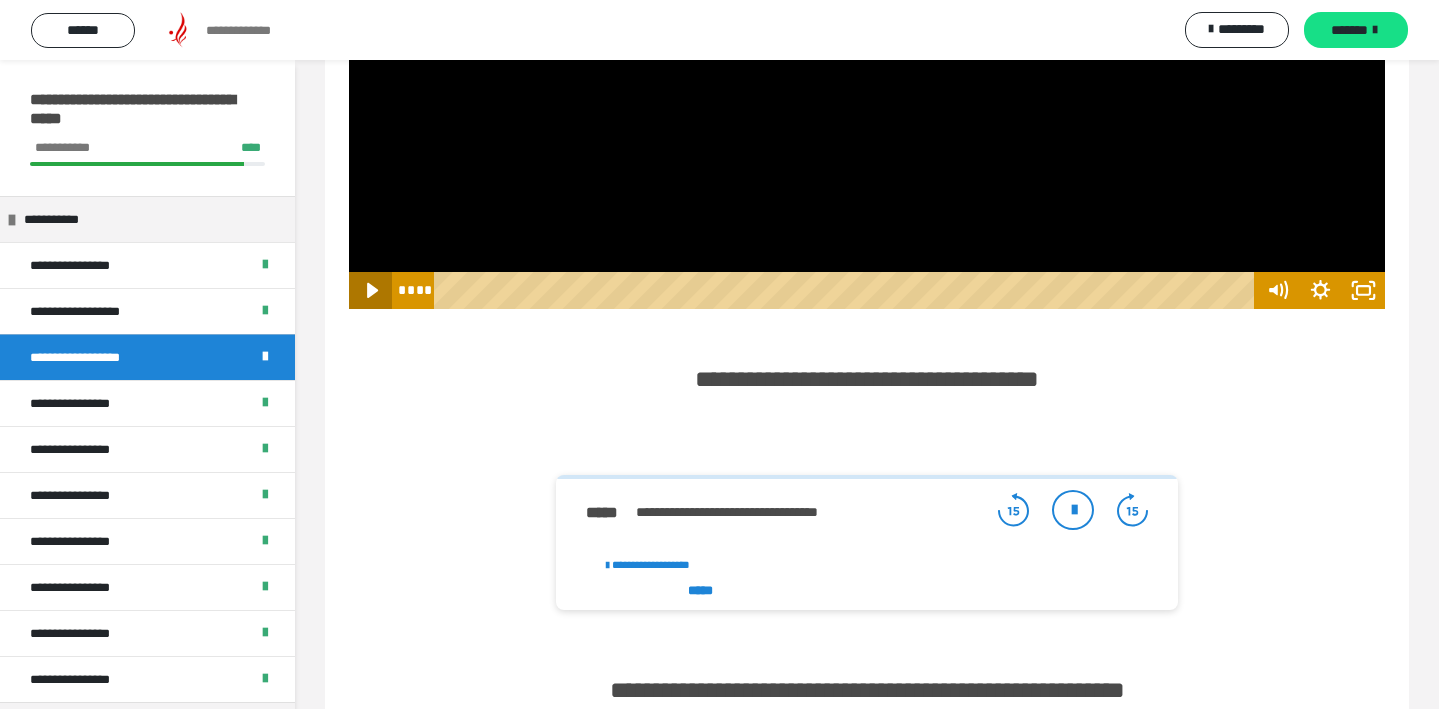 click 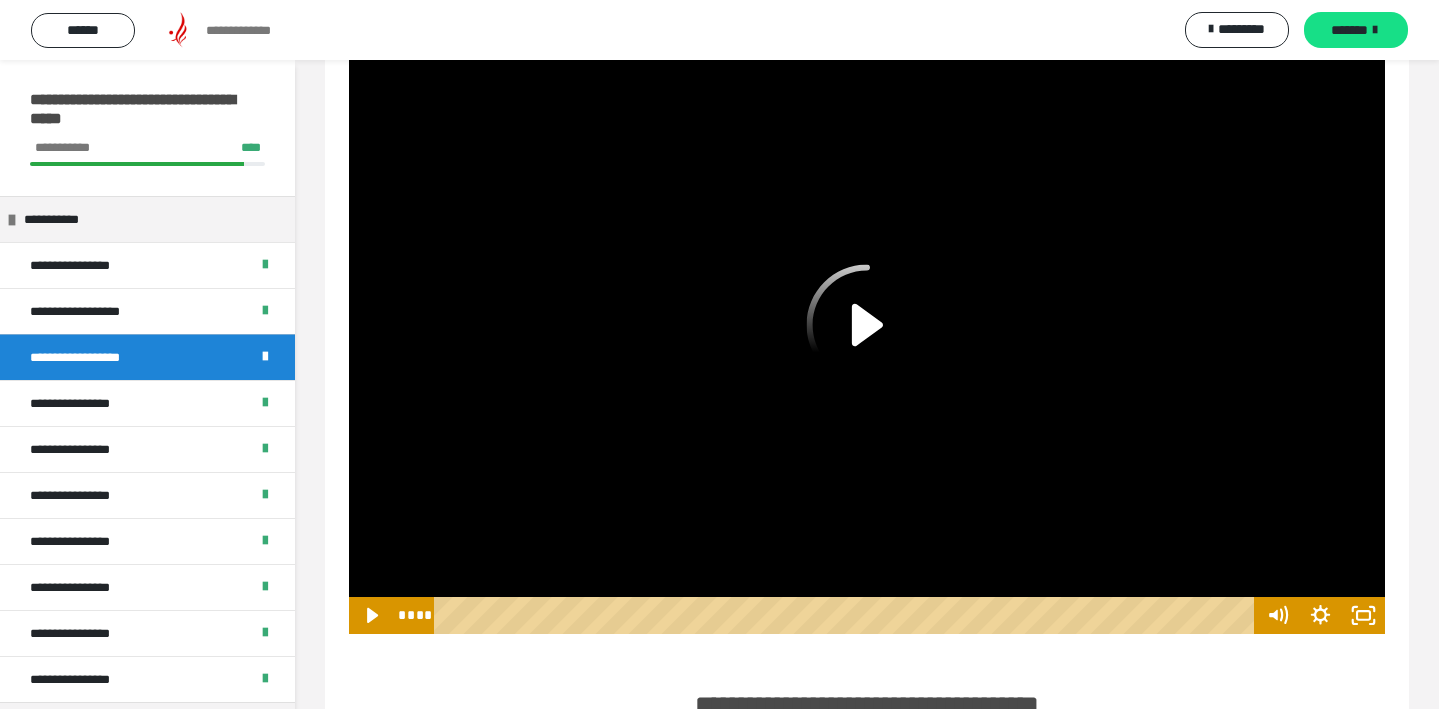 scroll, scrollTop: 422, scrollLeft: 0, axis: vertical 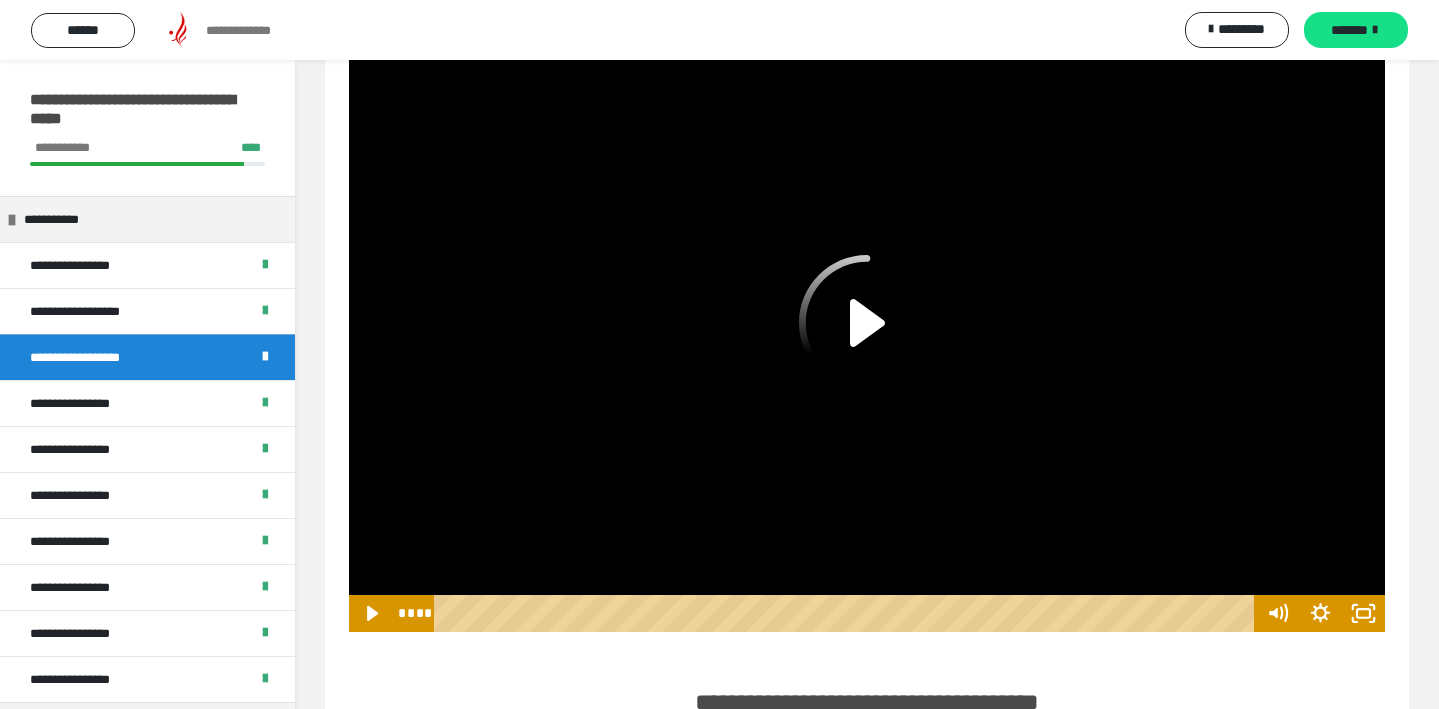click 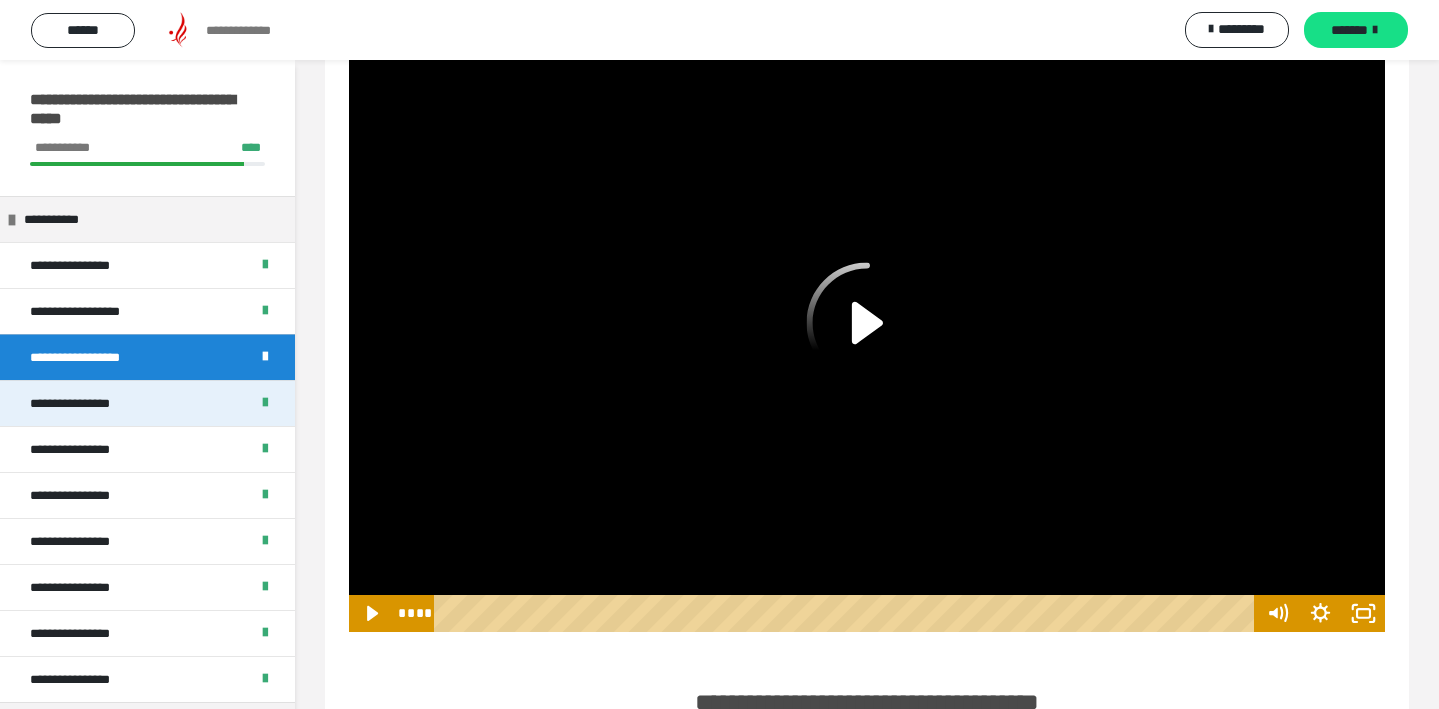 click on "**********" at bounding box center [84, 403] 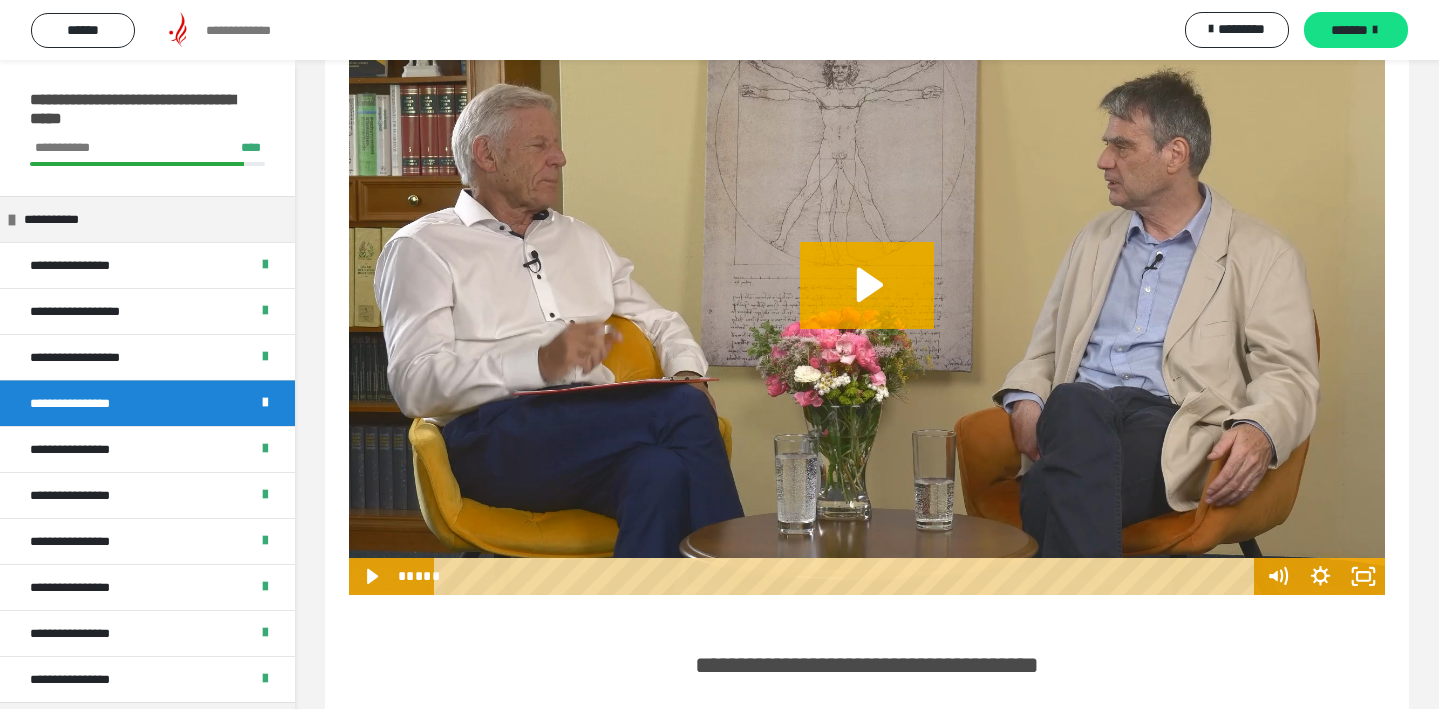 scroll, scrollTop: 457, scrollLeft: 0, axis: vertical 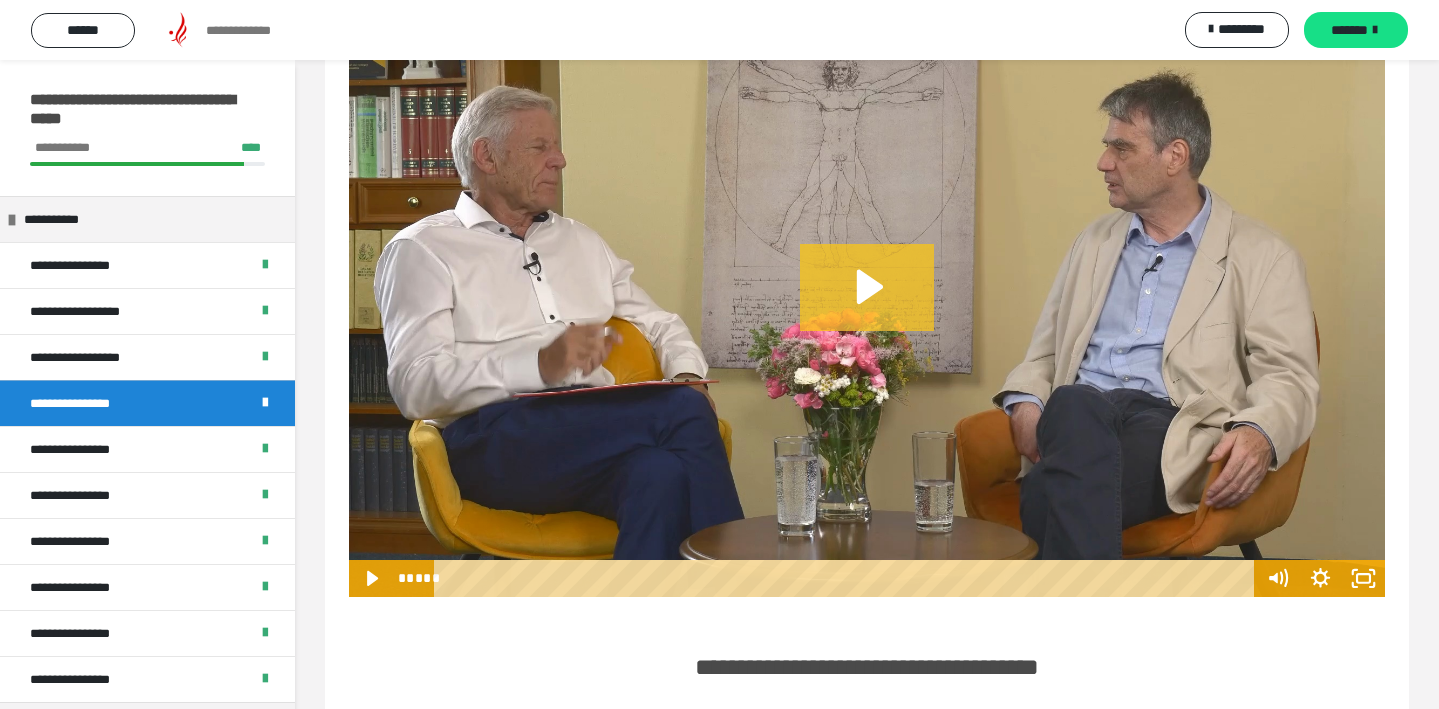 click 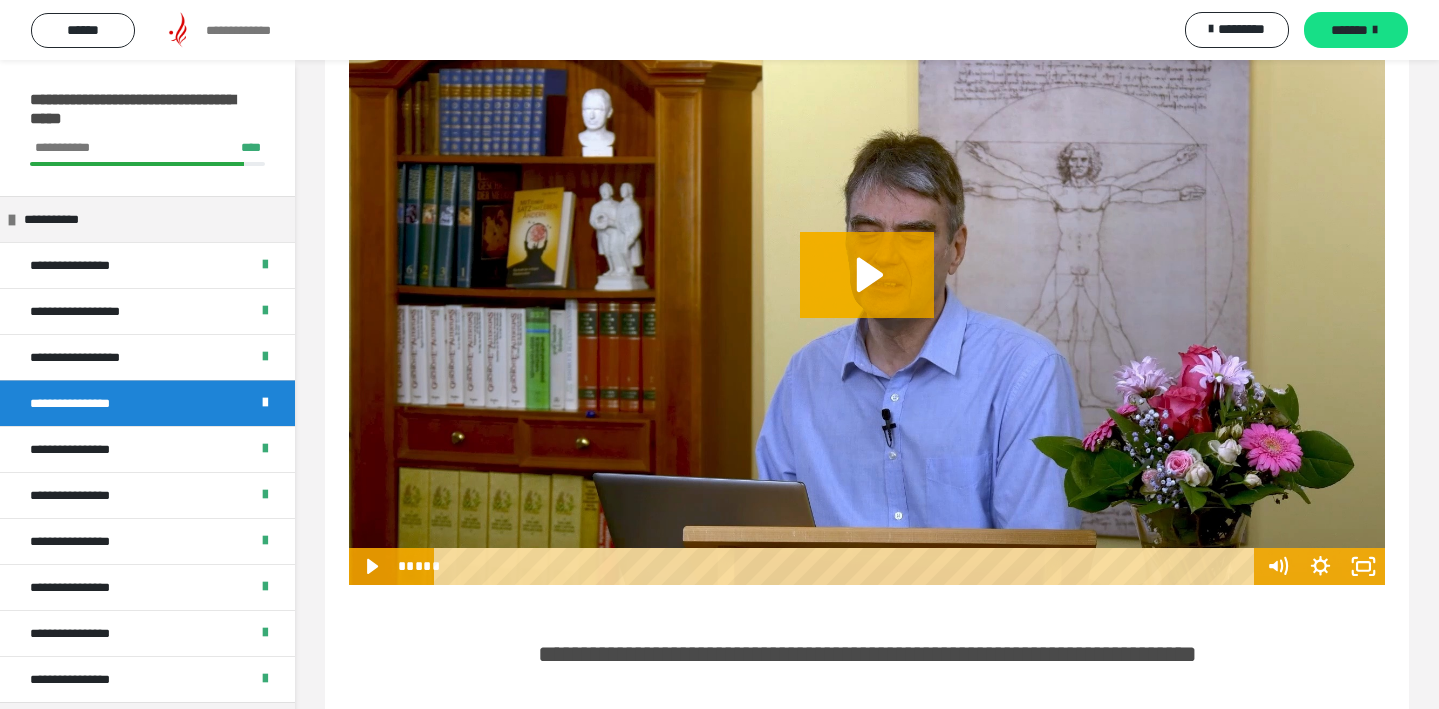 scroll, scrollTop: 1521, scrollLeft: 0, axis: vertical 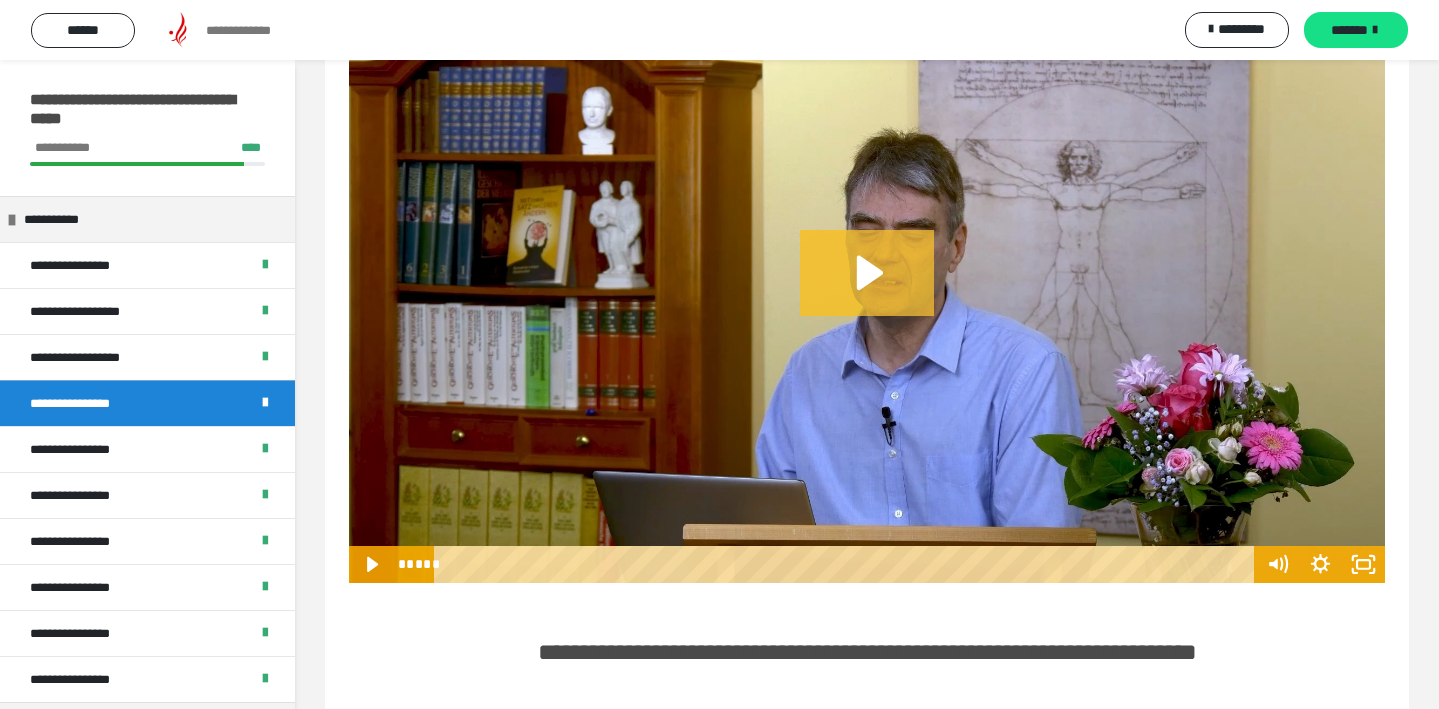 click 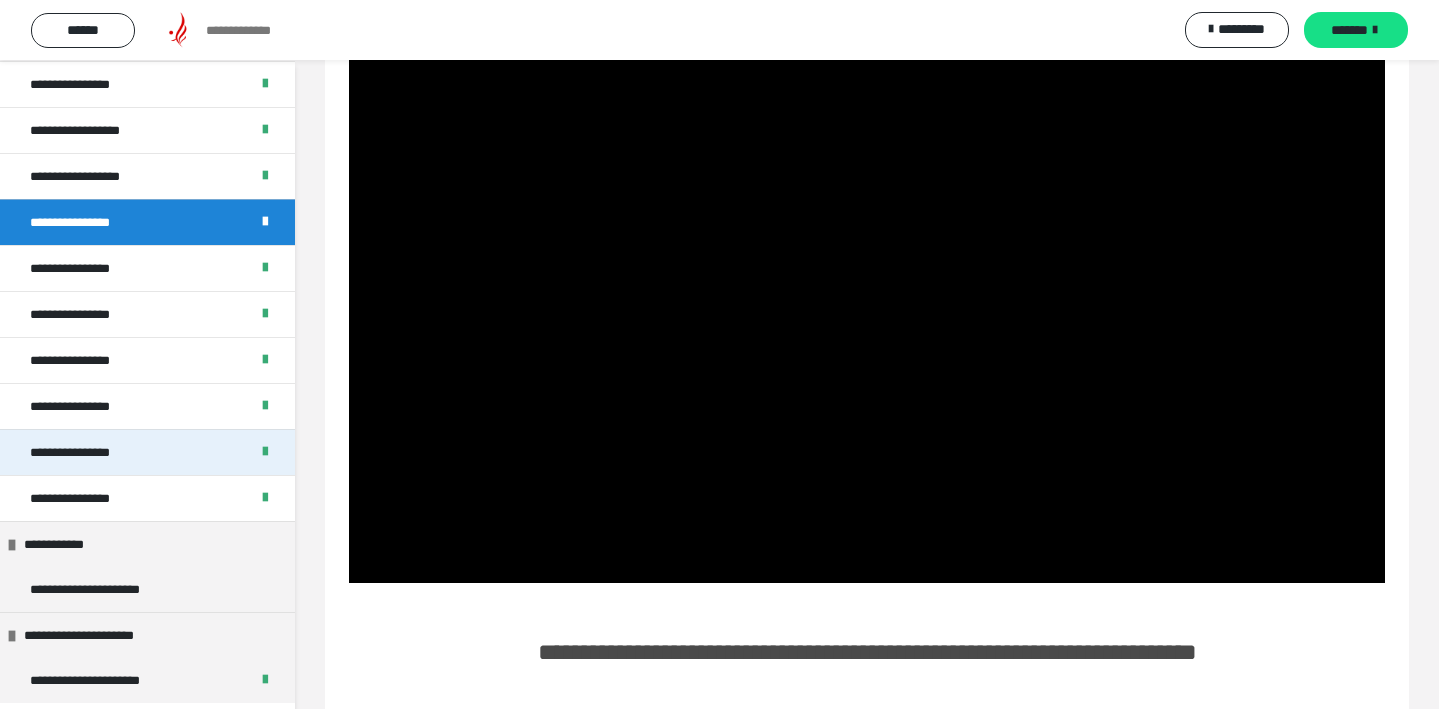 scroll, scrollTop: 180, scrollLeft: 0, axis: vertical 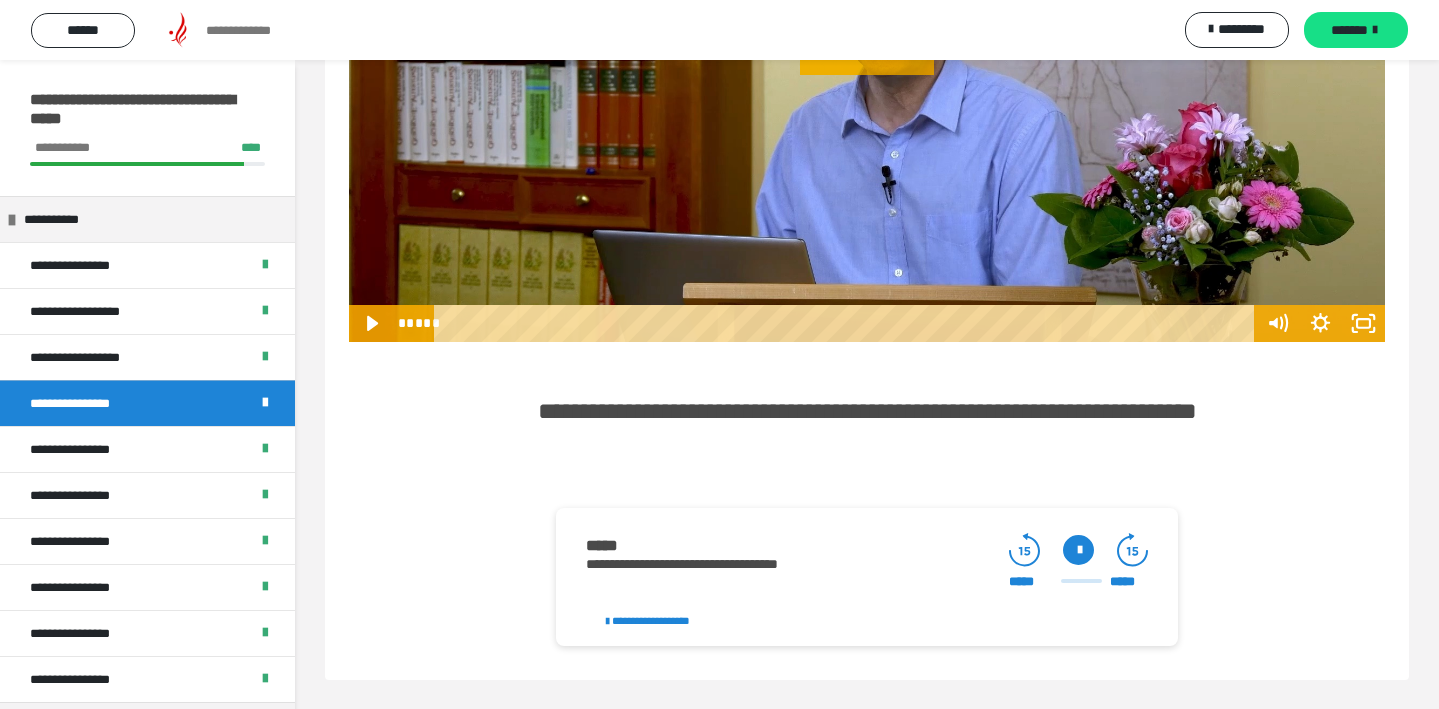 click at bounding box center (867, 50) 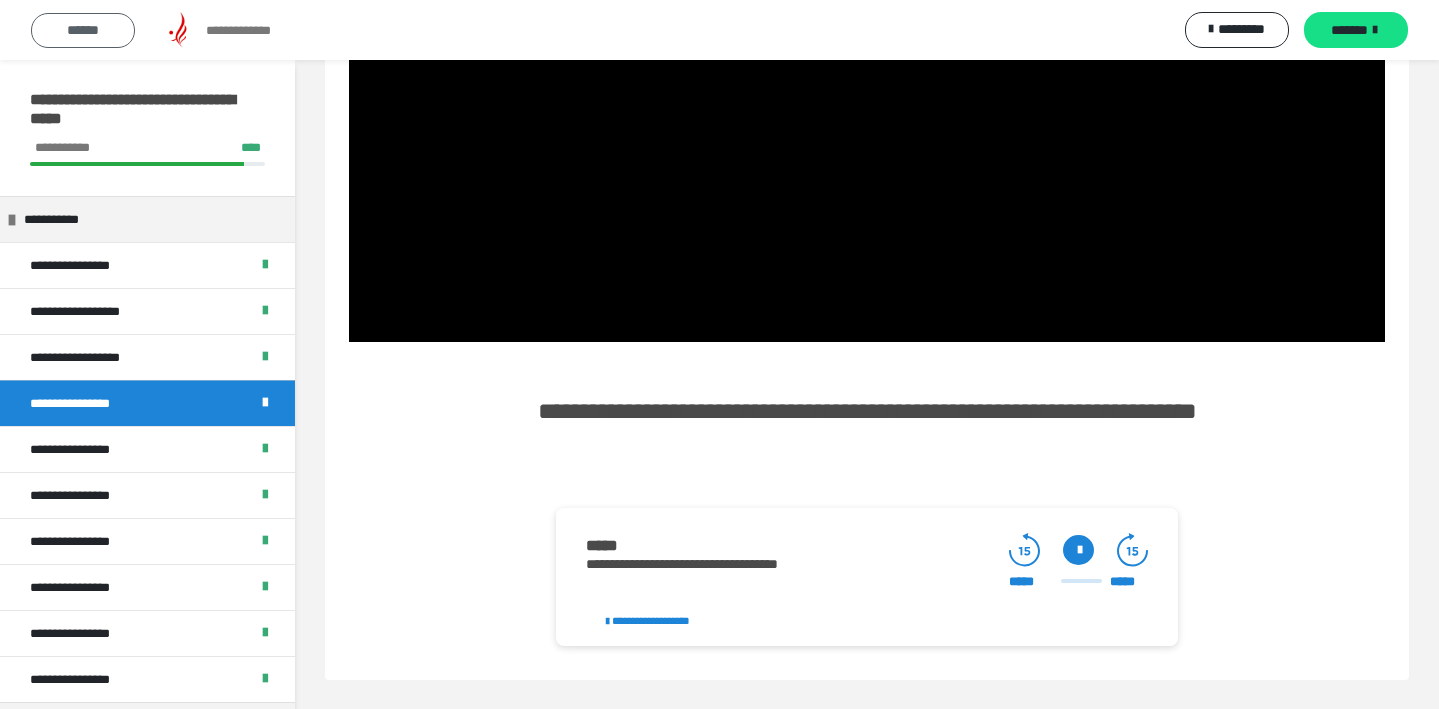 click on "******" at bounding box center [83, 30] 